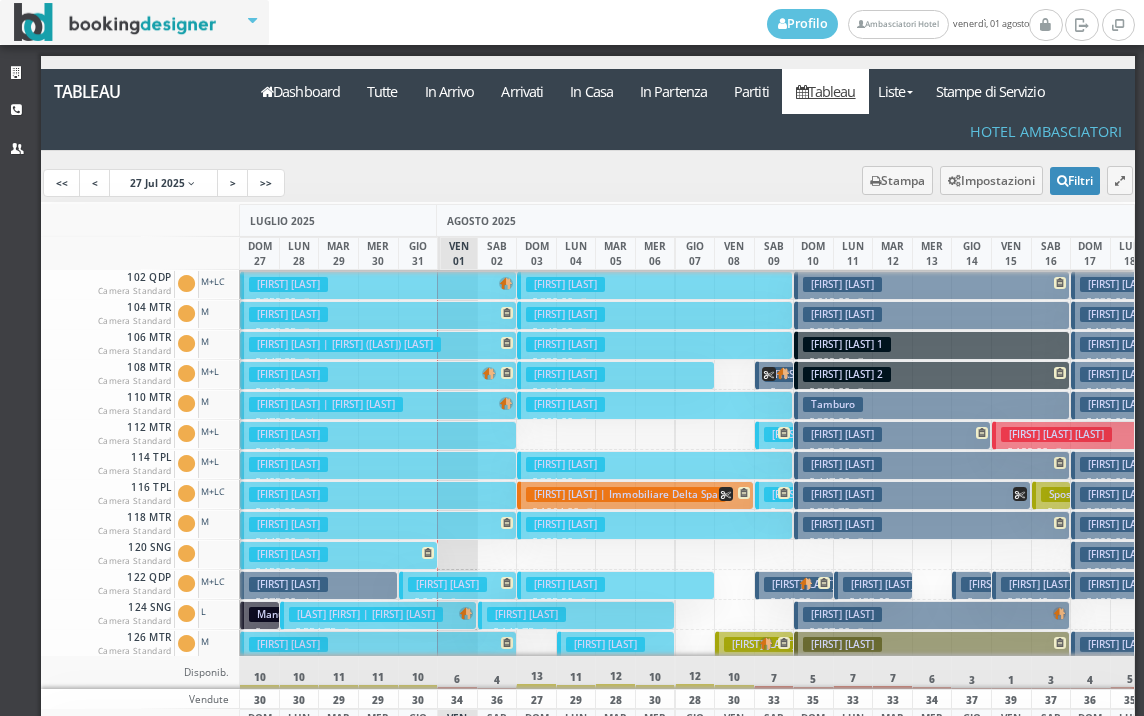 scroll, scrollTop: 0, scrollLeft: 0, axis: both 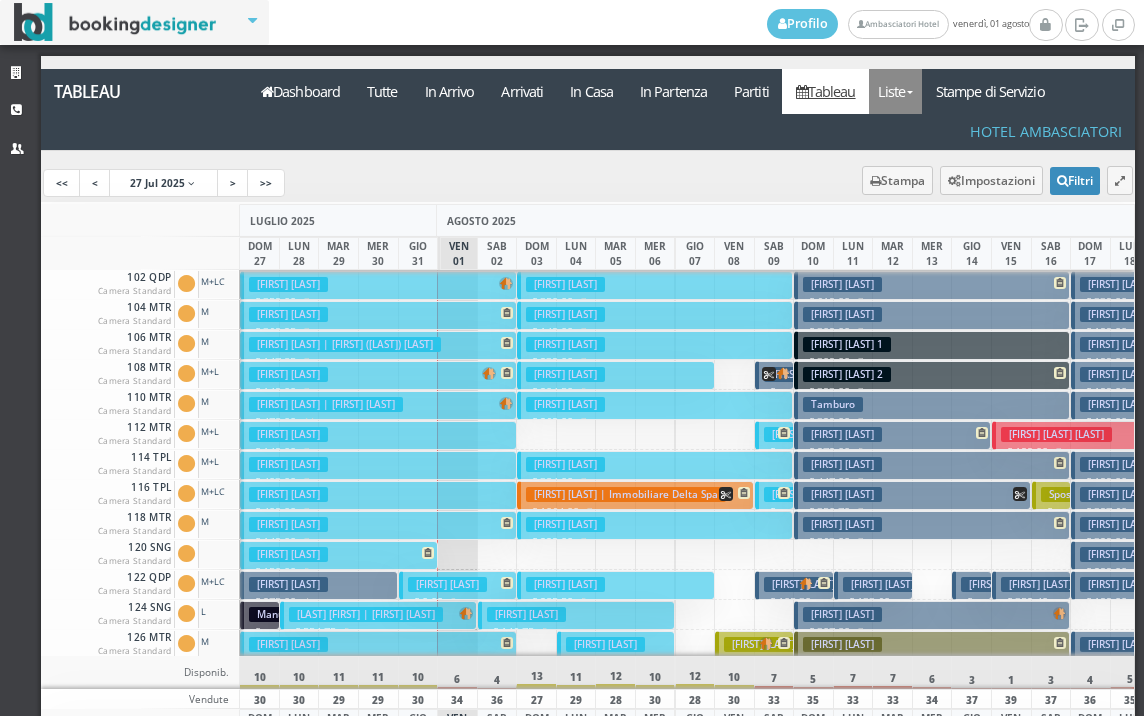 click on "Liste" at bounding box center (895, 91) 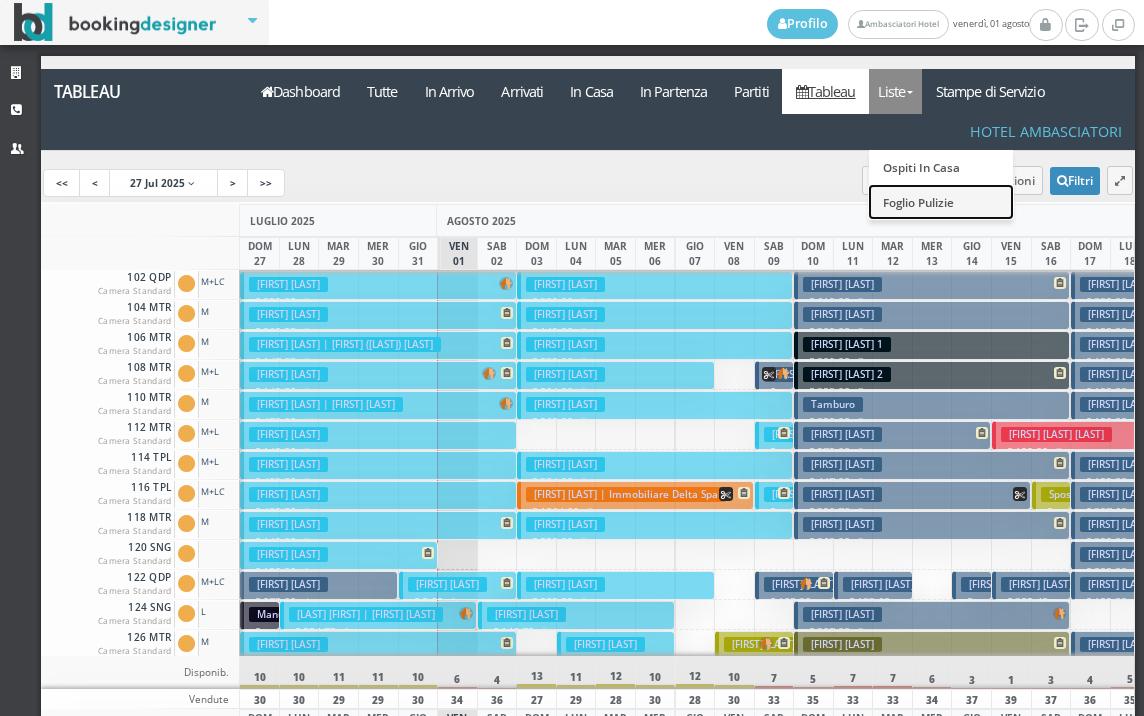 click on "Foglio Pulizie" at bounding box center [941, 201] 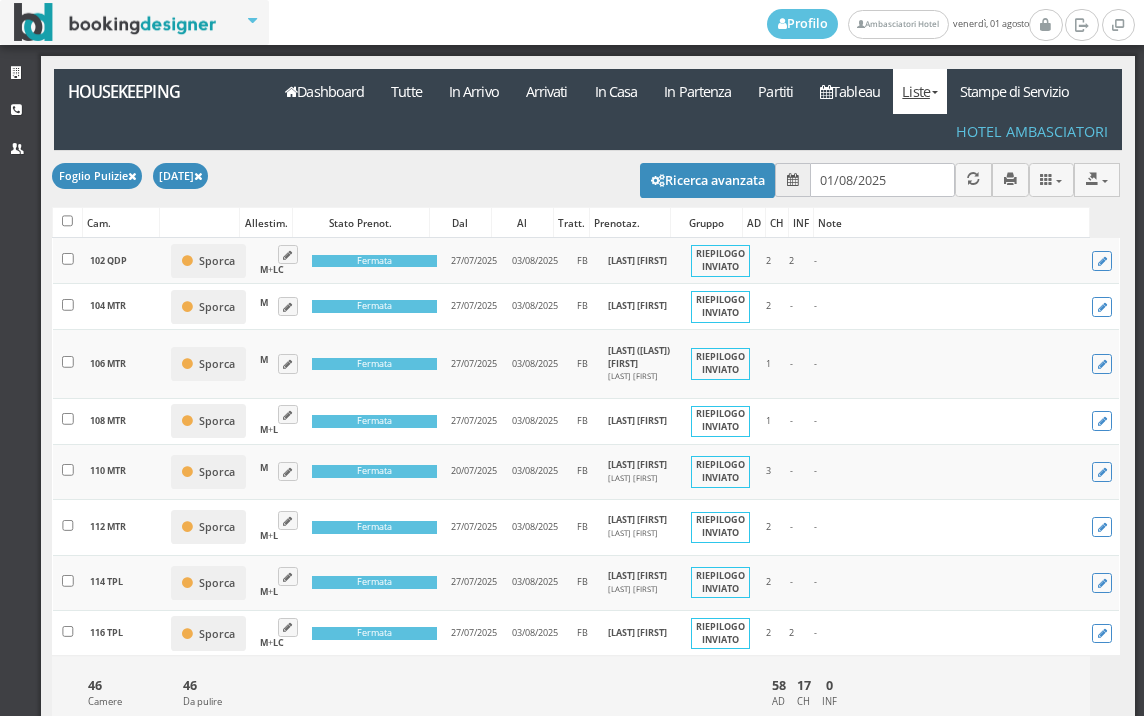 scroll, scrollTop: 0, scrollLeft: 0, axis: both 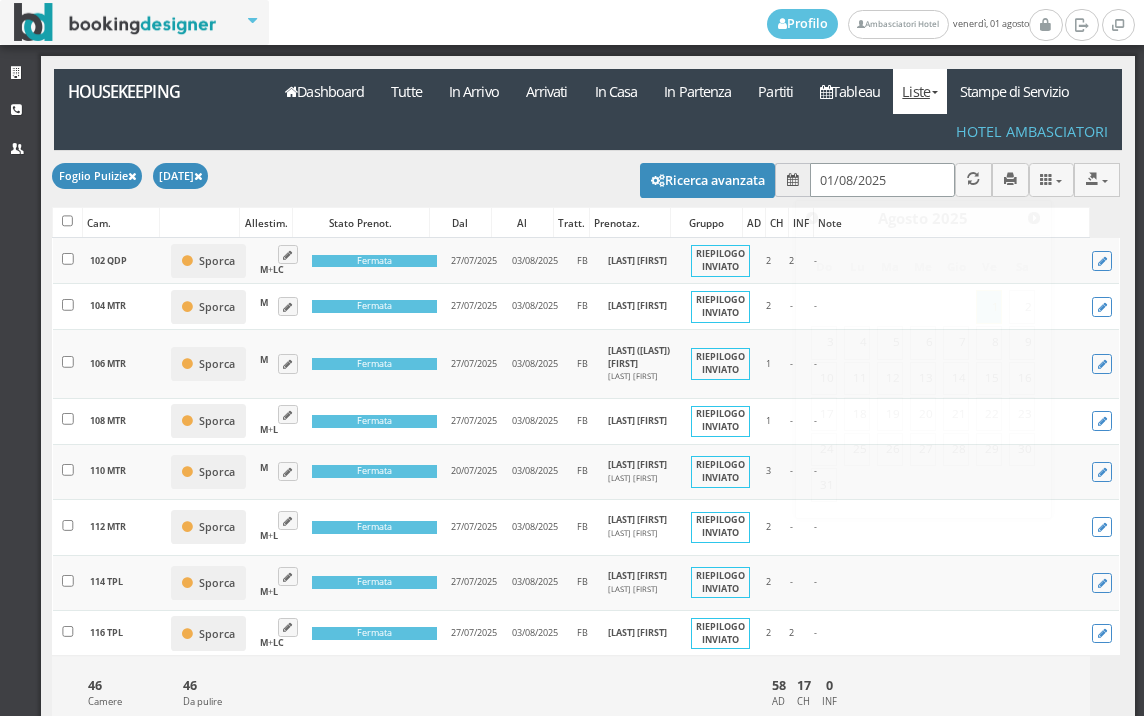 click on "01/08/2025" at bounding box center [882, 179] 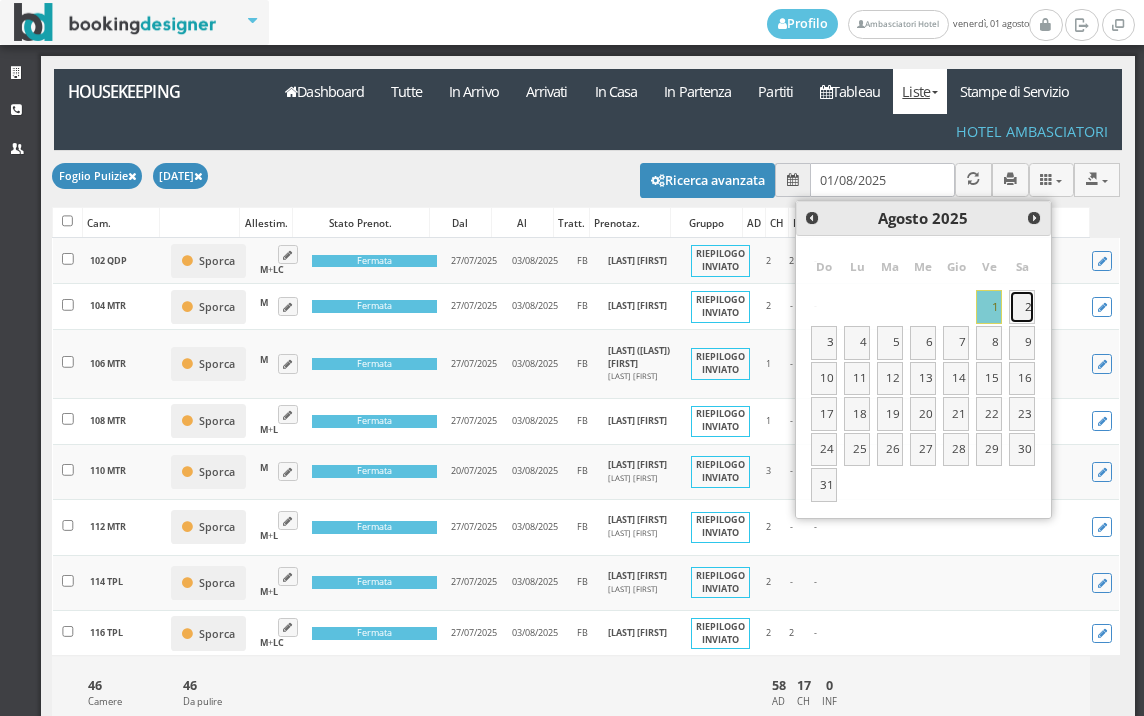 click on "2" at bounding box center (1022, 307) 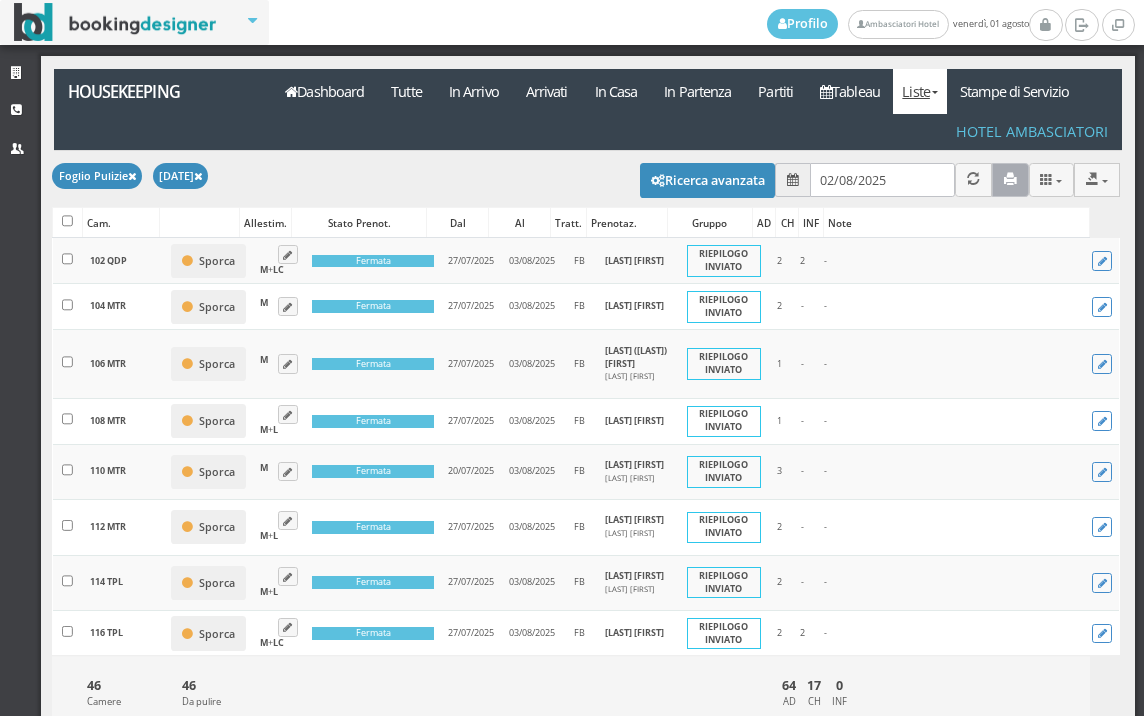 click at bounding box center [1010, 179] 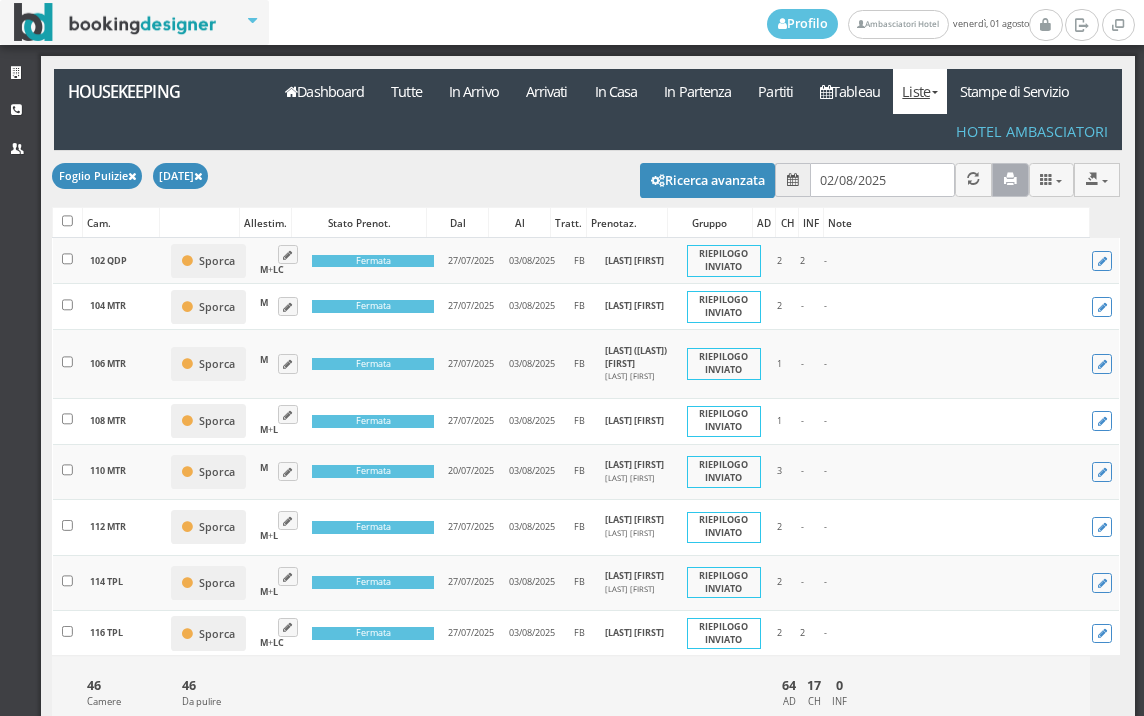 click at bounding box center (1010, 179) 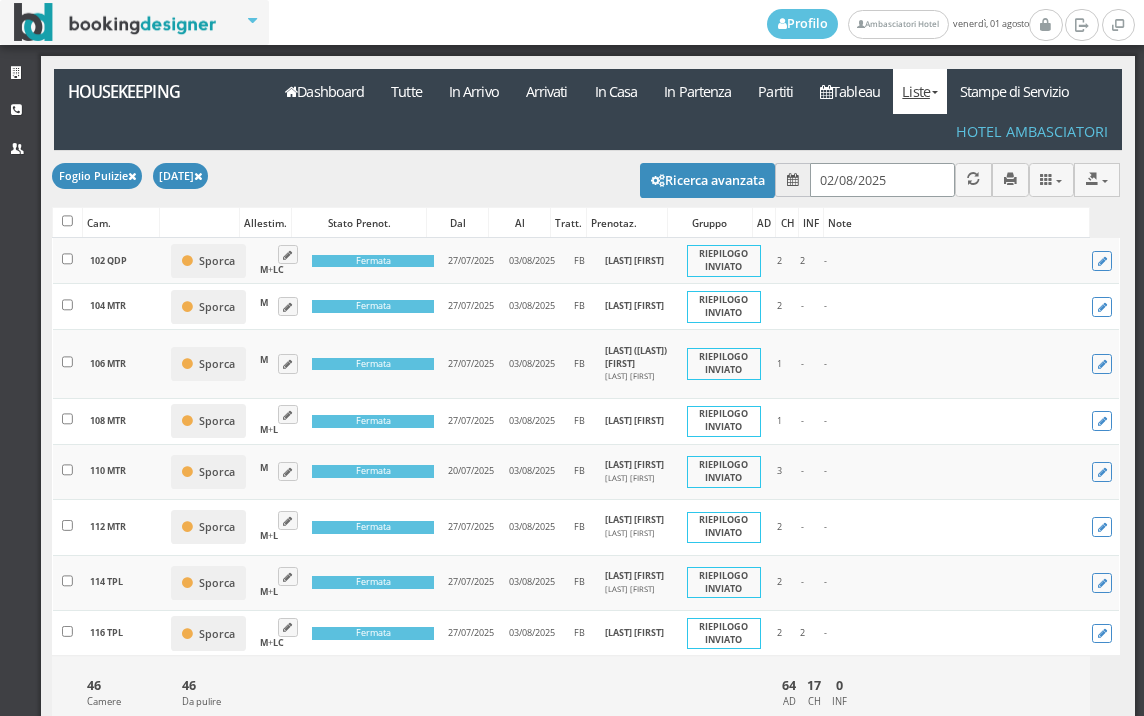 click on "02/08/2025" at bounding box center (882, 179) 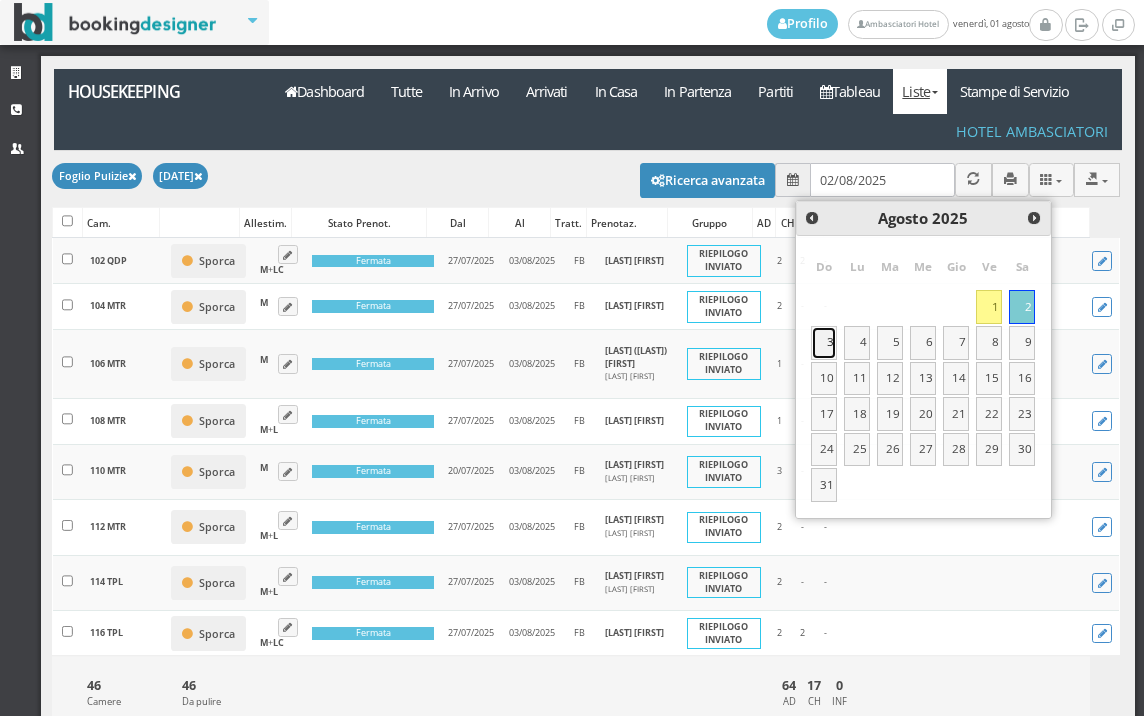 click on "3" at bounding box center (824, 343) 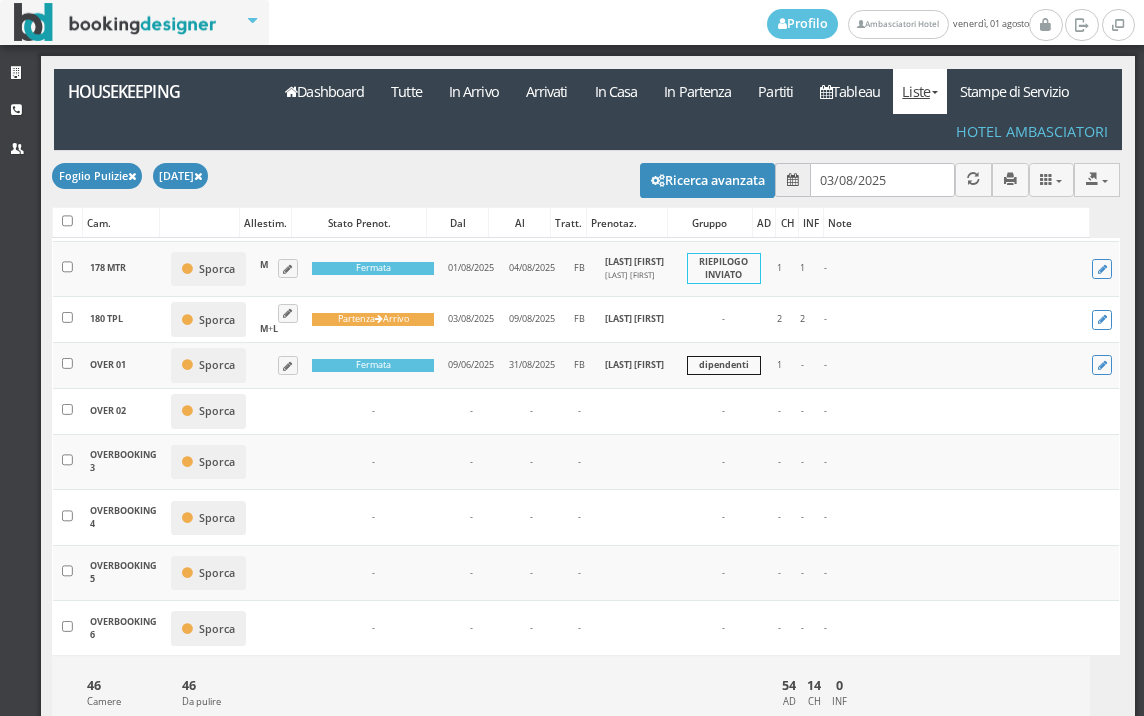 scroll, scrollTop: 2242, scrollLeft: 0, axis: vertical 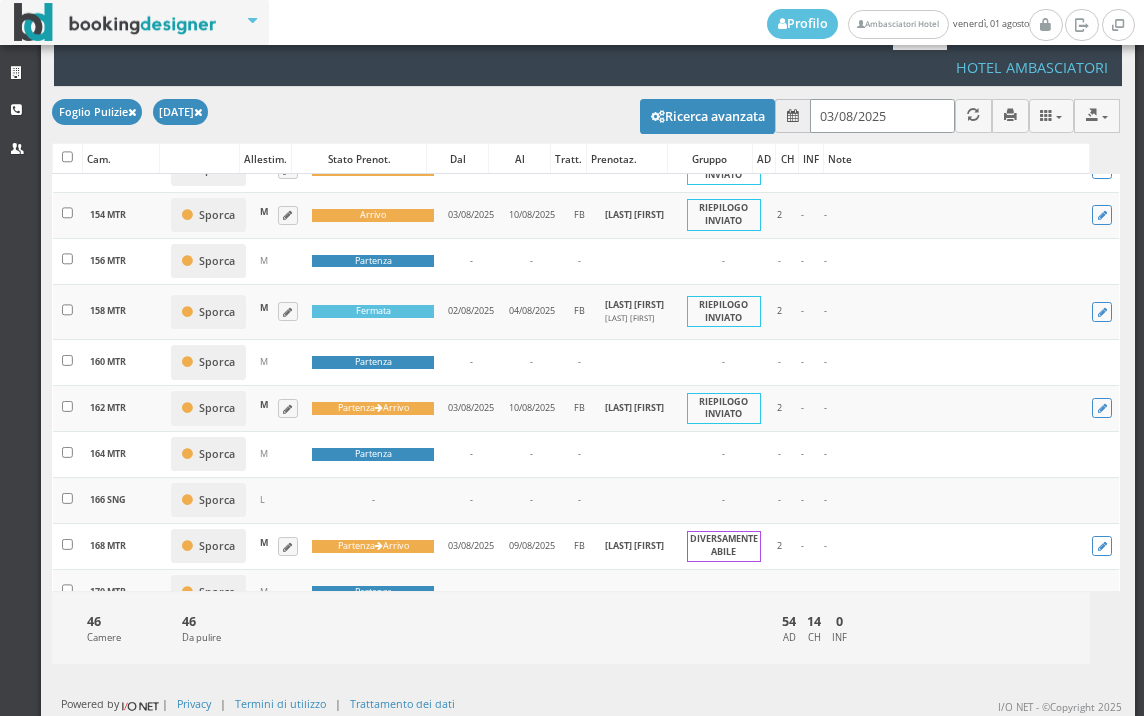 click on "03/08/2025" at bounding box center [882, 115] 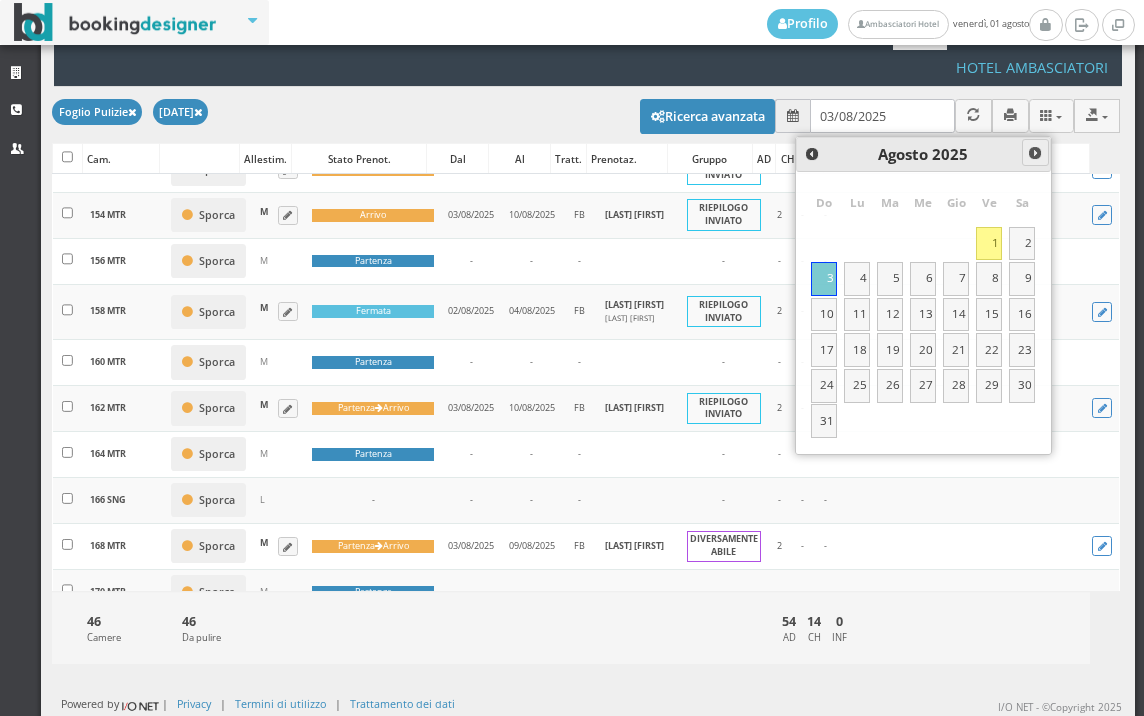 click on "Next" at bounding box center (1035, 153) 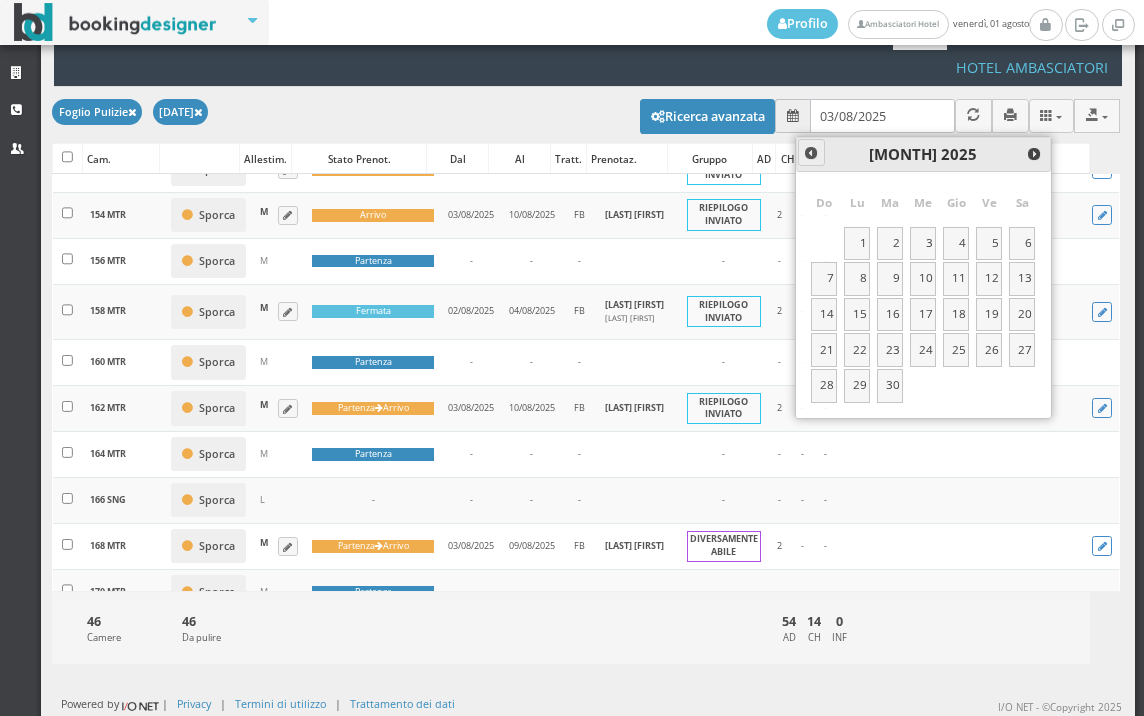 click on "Prev" at bounding box center [811, 152] 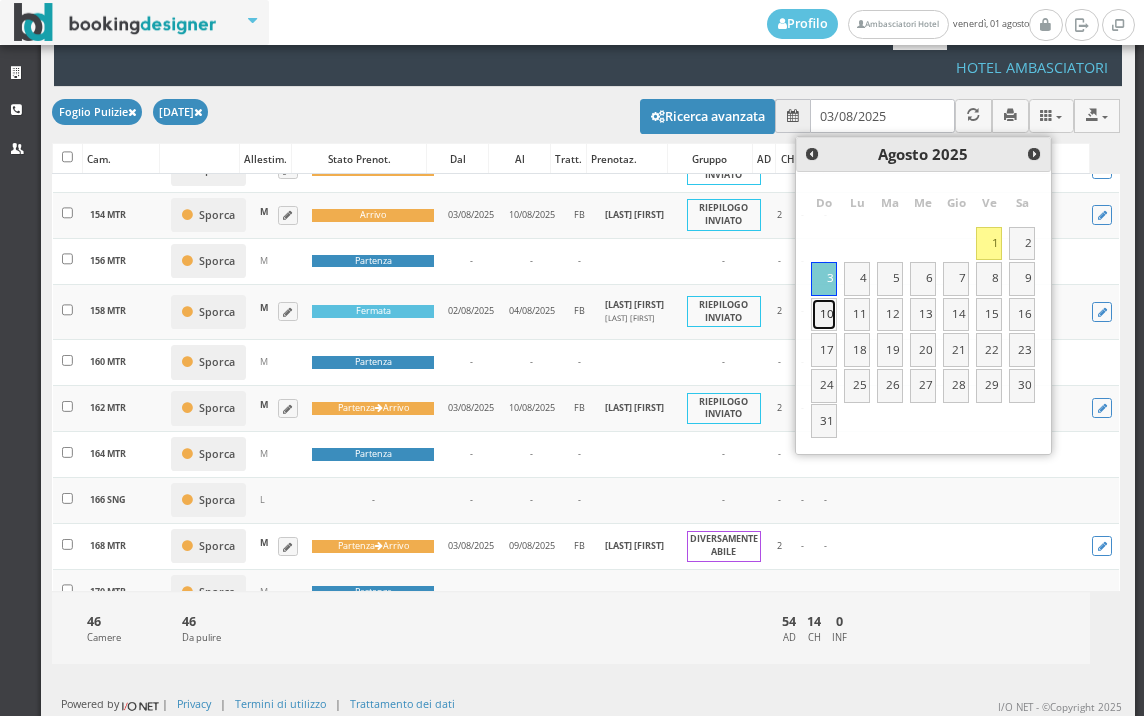 click on "10" at bounding box center (824, 315) 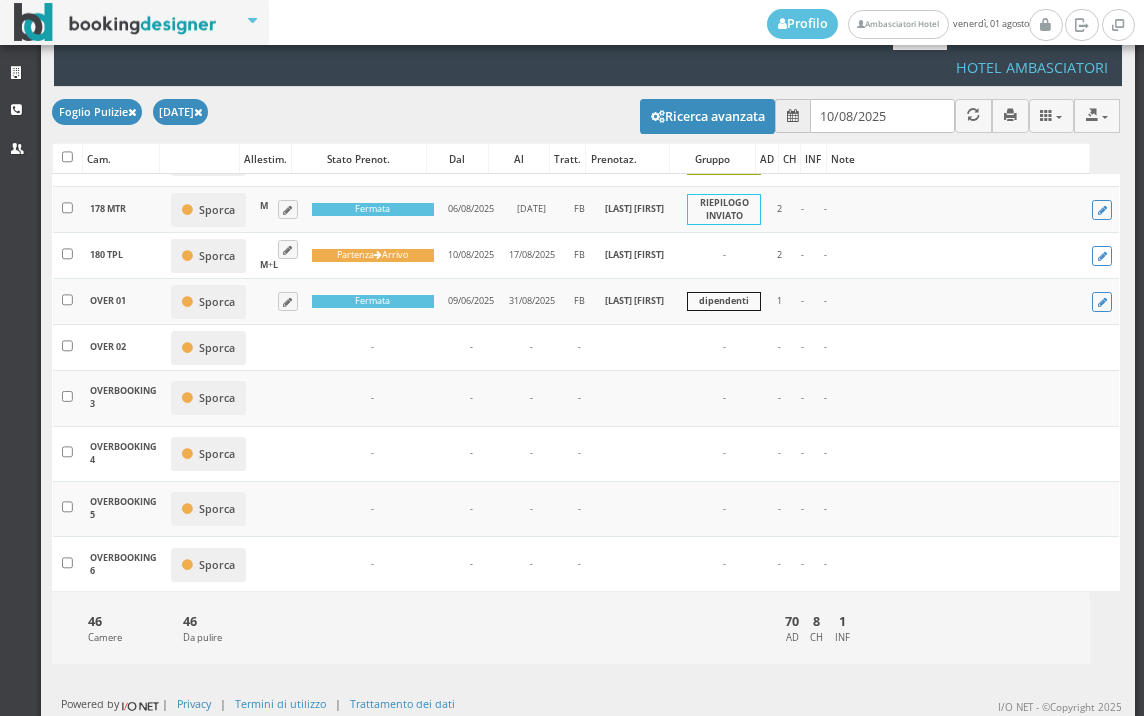 scroll, scrollTop: 2147, scrollLeft: 0, axis: vertical 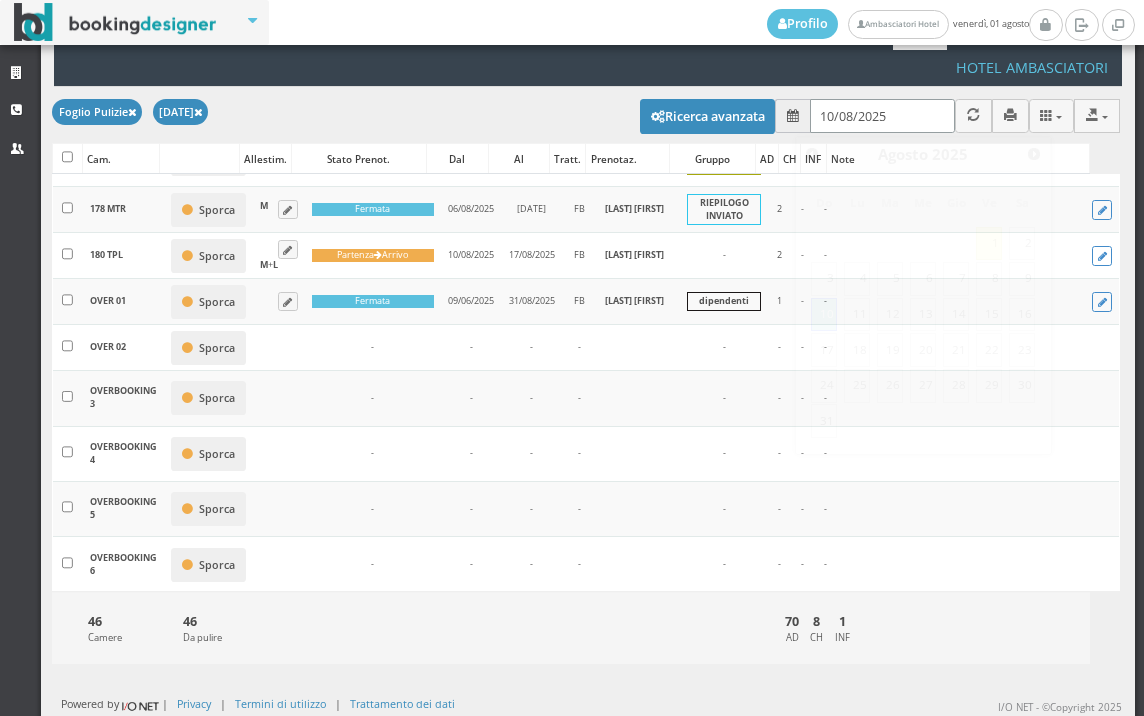 click on "10/08/2025" at bounding box center (882, 115) 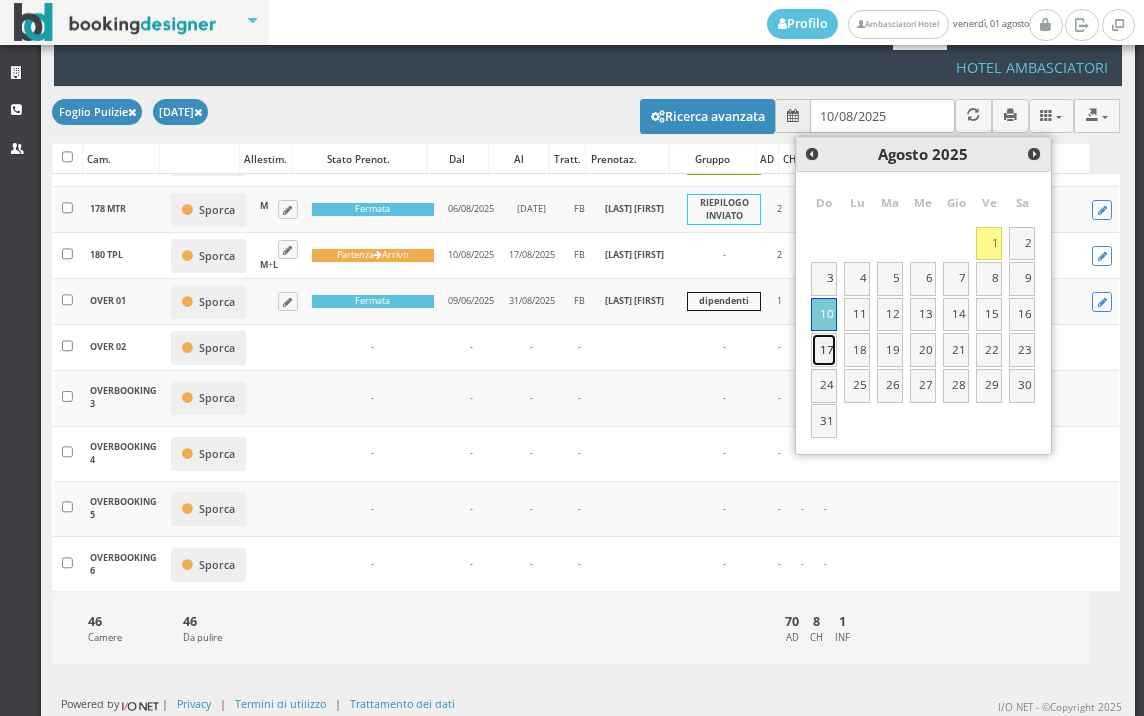 click on "17" at bounding box center (824, 350) 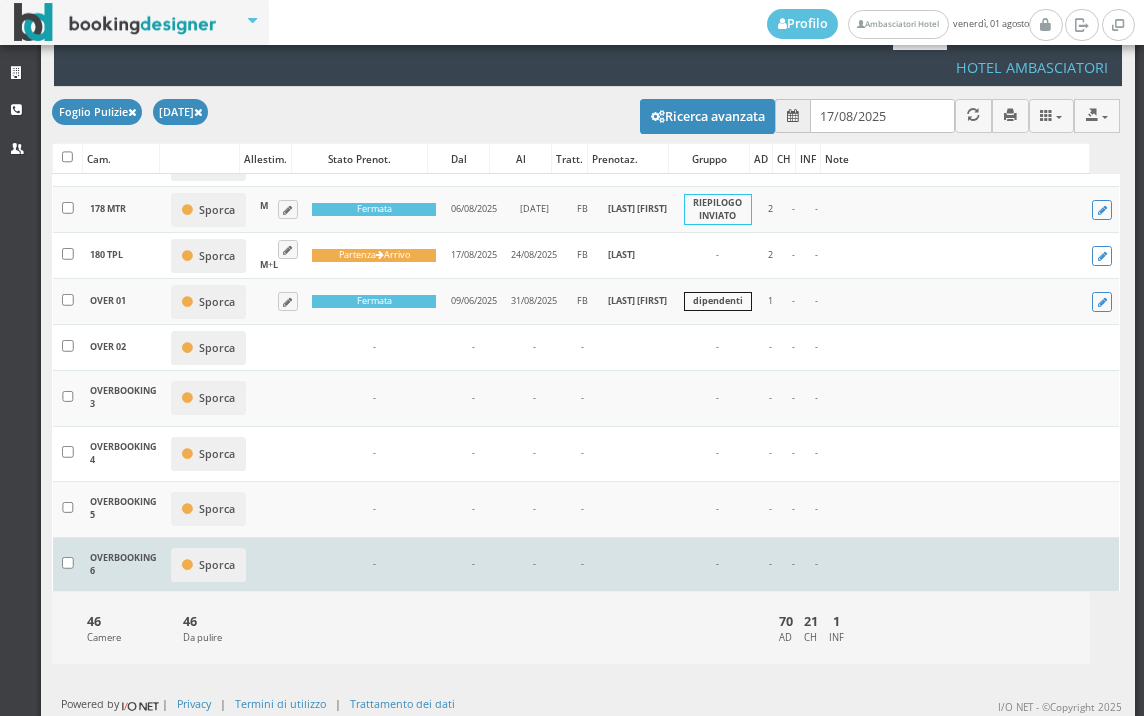 scroll, scrollTop: 1888, scrollLeft: 0, axis: vertical 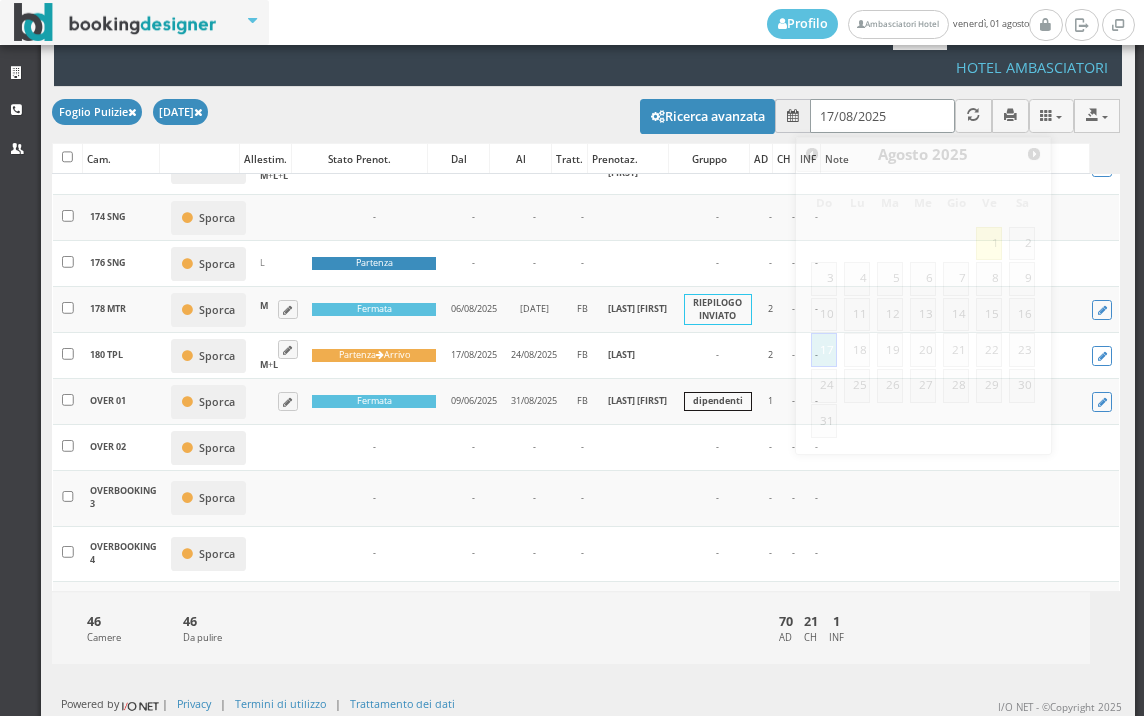 click on "17/08/2025" at bounding box center (882, 115) 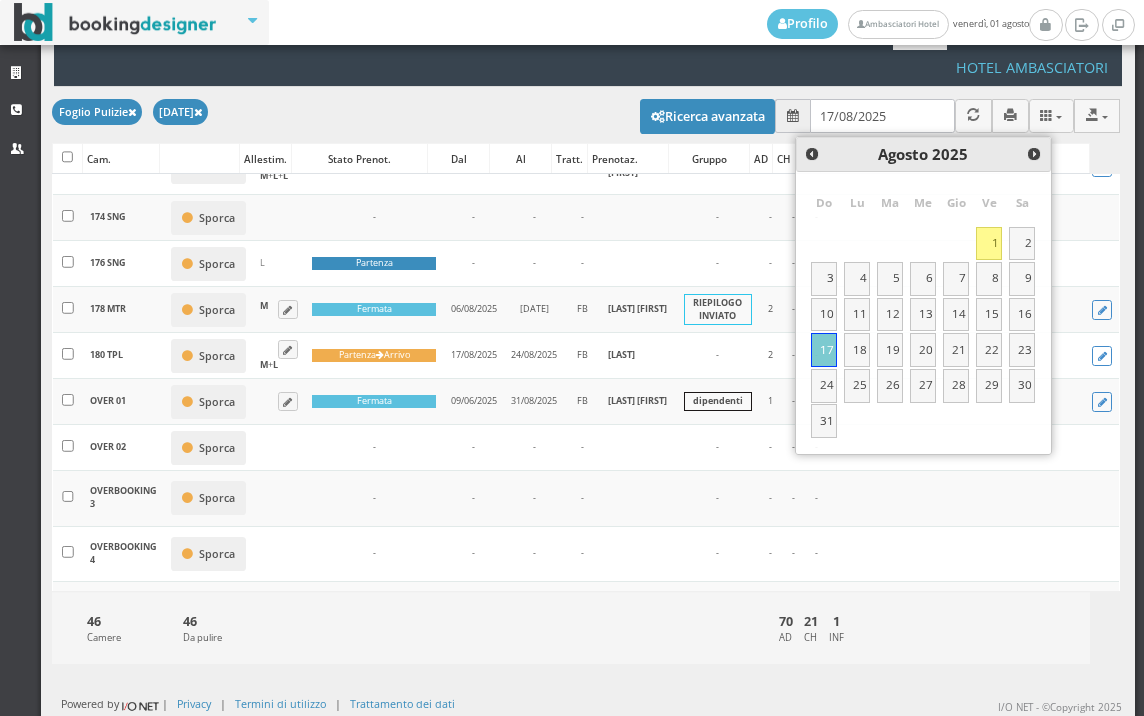 click on "24" at bounding box center (824, 386) 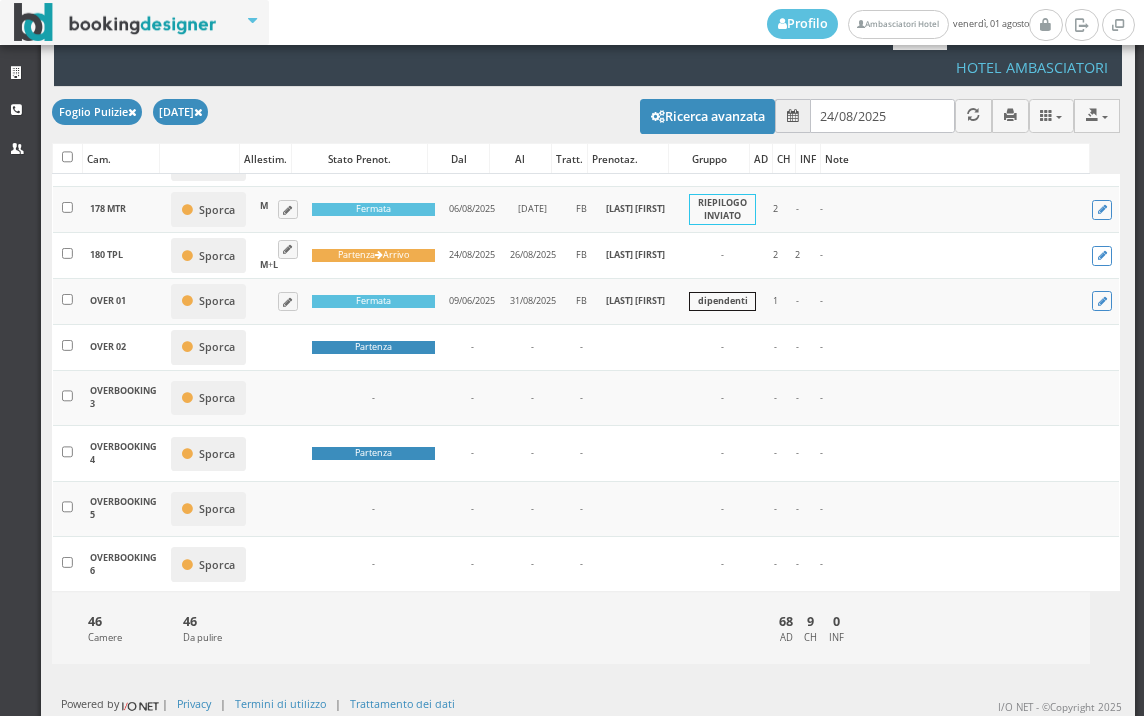 scroll, scrollTop: 2175, scrollLeft: 0, axis: vertical 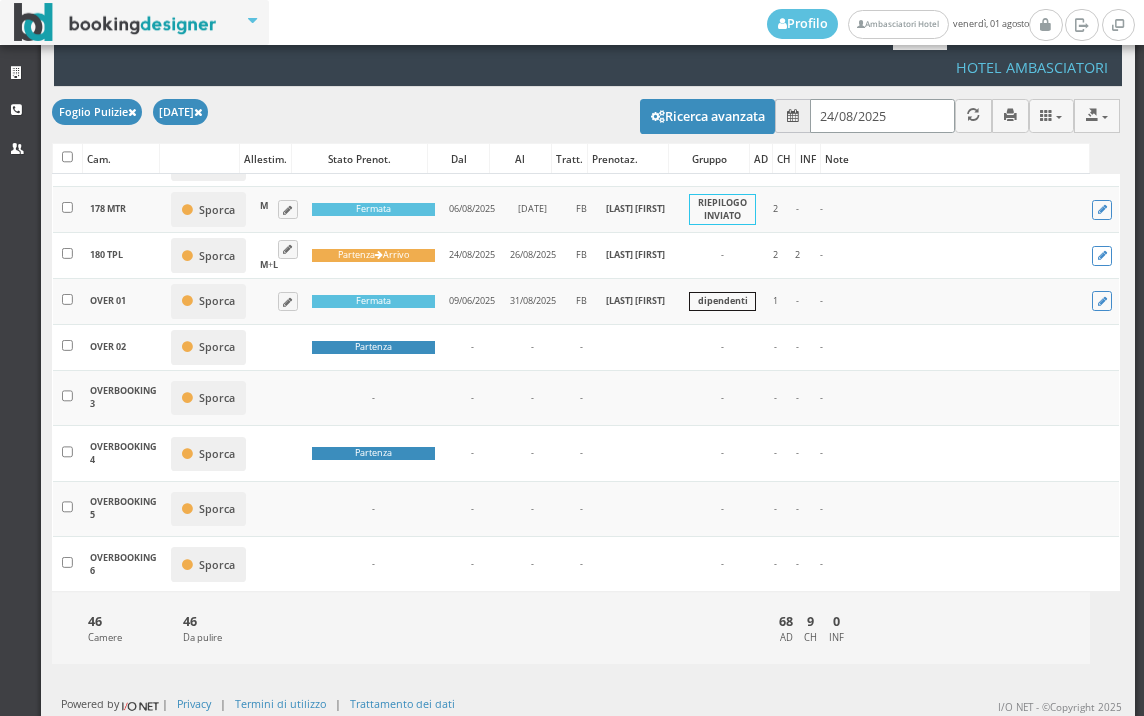 click on "24/08/2025" at bounding box center [882, 115] 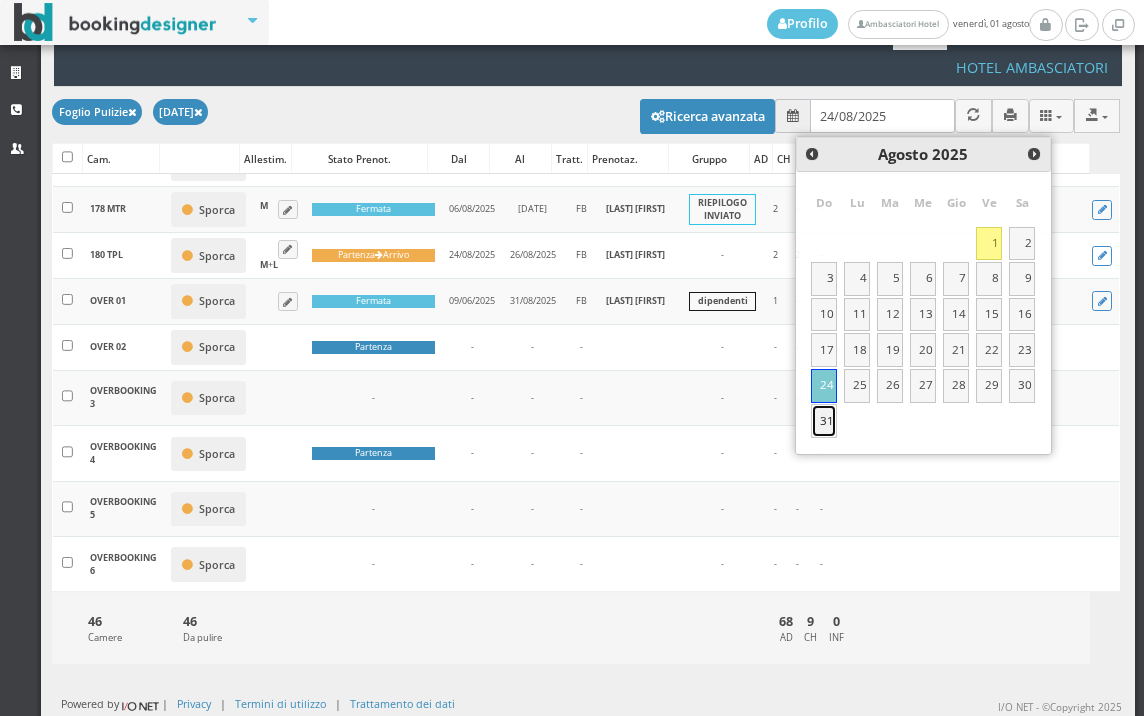 click on "31" at bounding box center (824, 421) 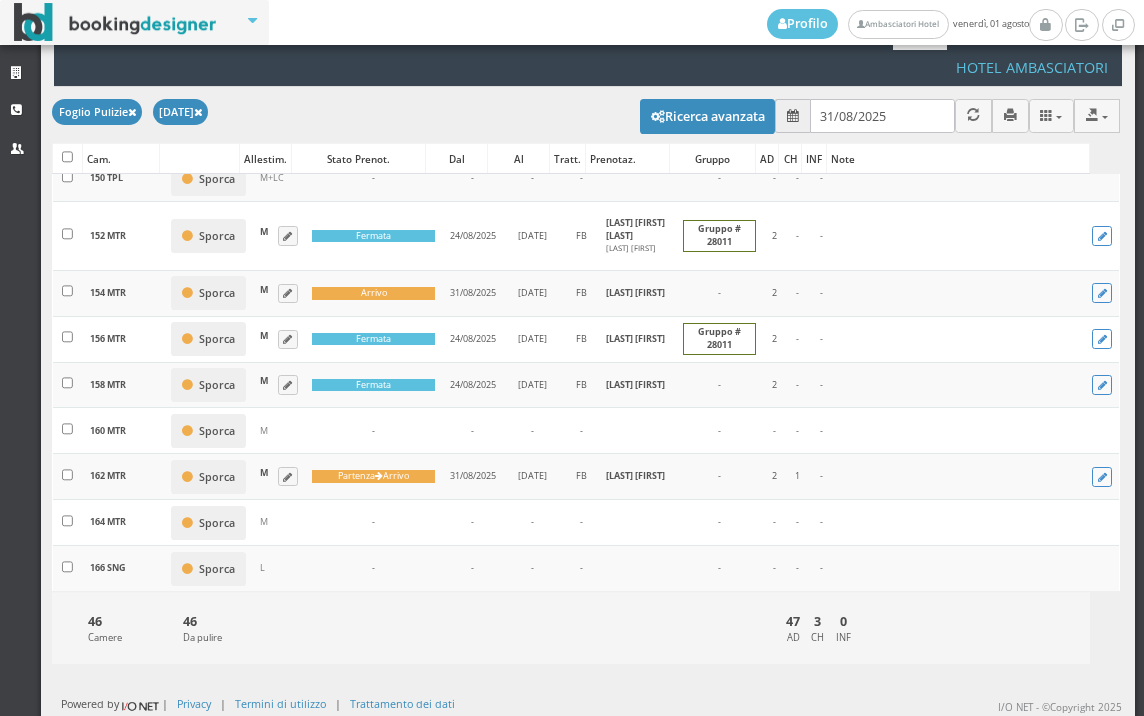 scroll, scrollTop: 1203, scrollLeft: 0, axis: vertical 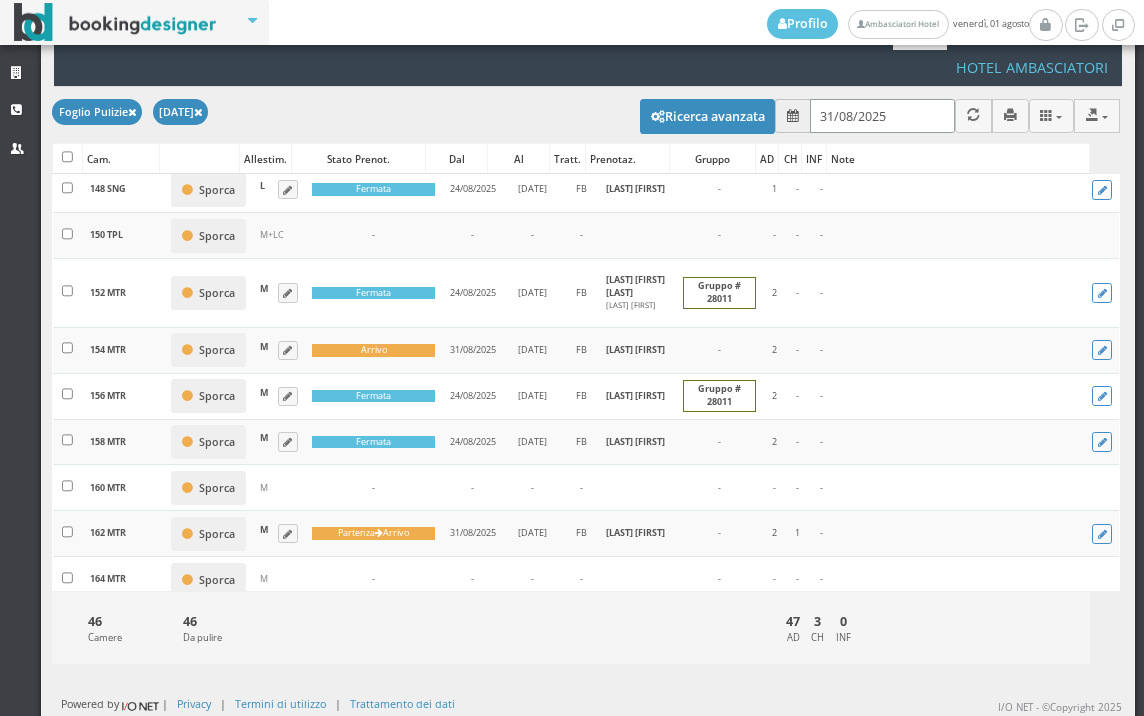 click on "31/08/2025" at bounding box center (882, 115) 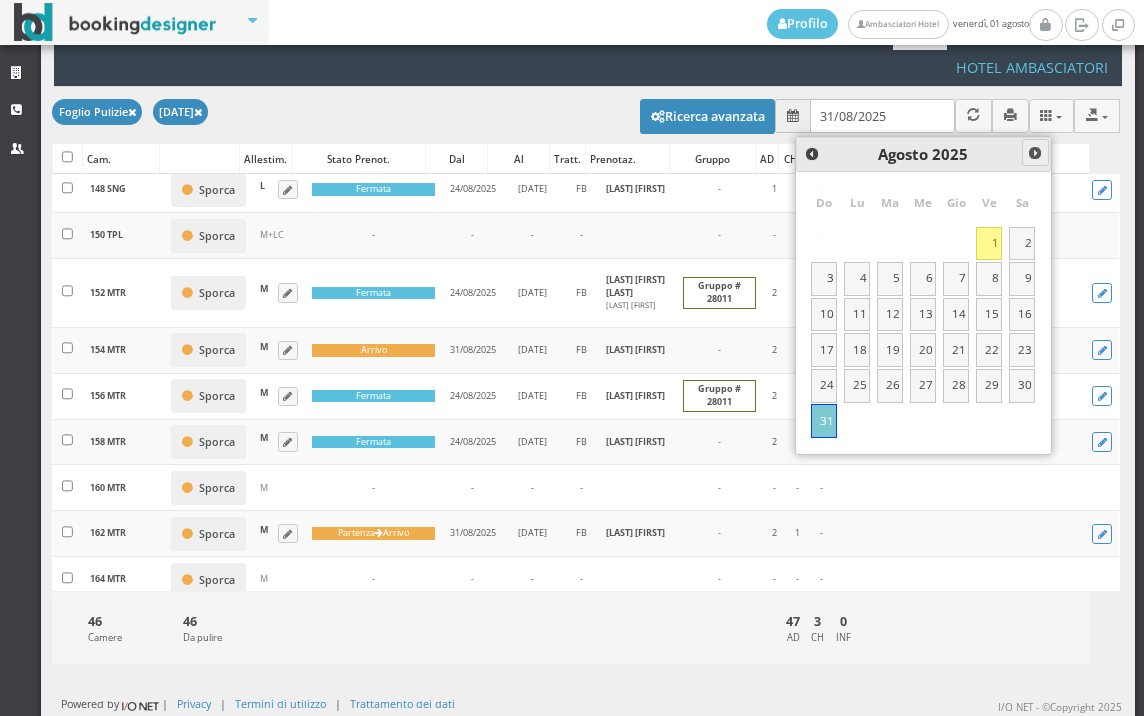 click on "Next" at bounding box center [1035, 153] 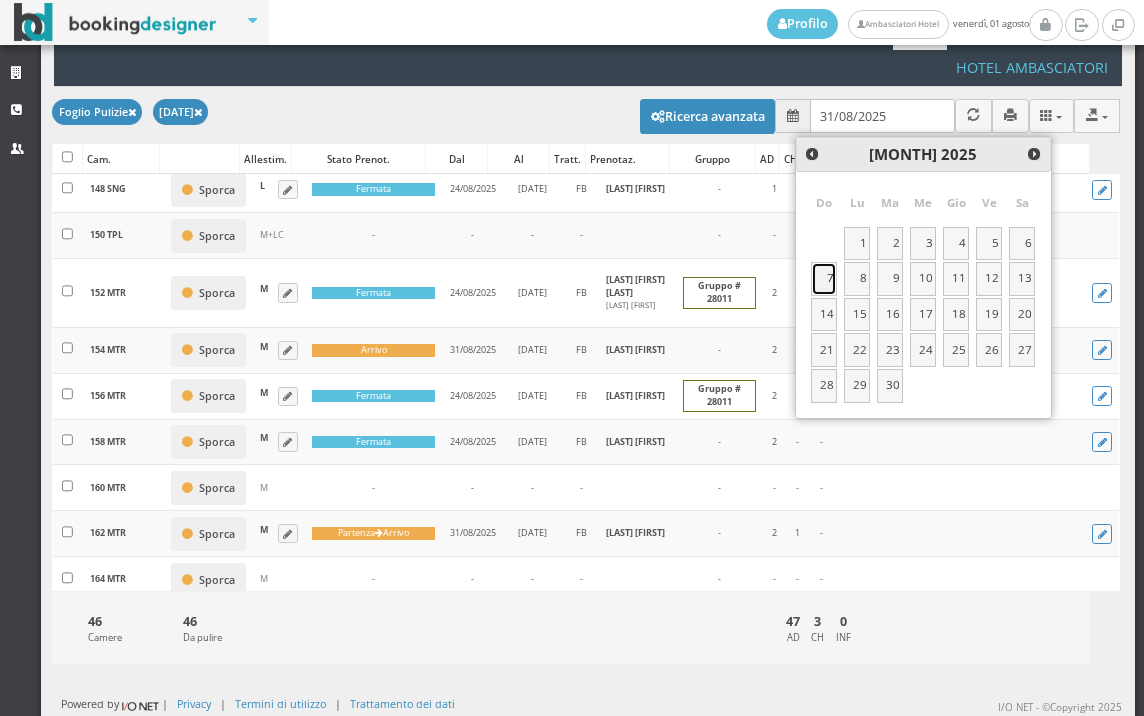 click on "7" at bounding box center (824, 279) 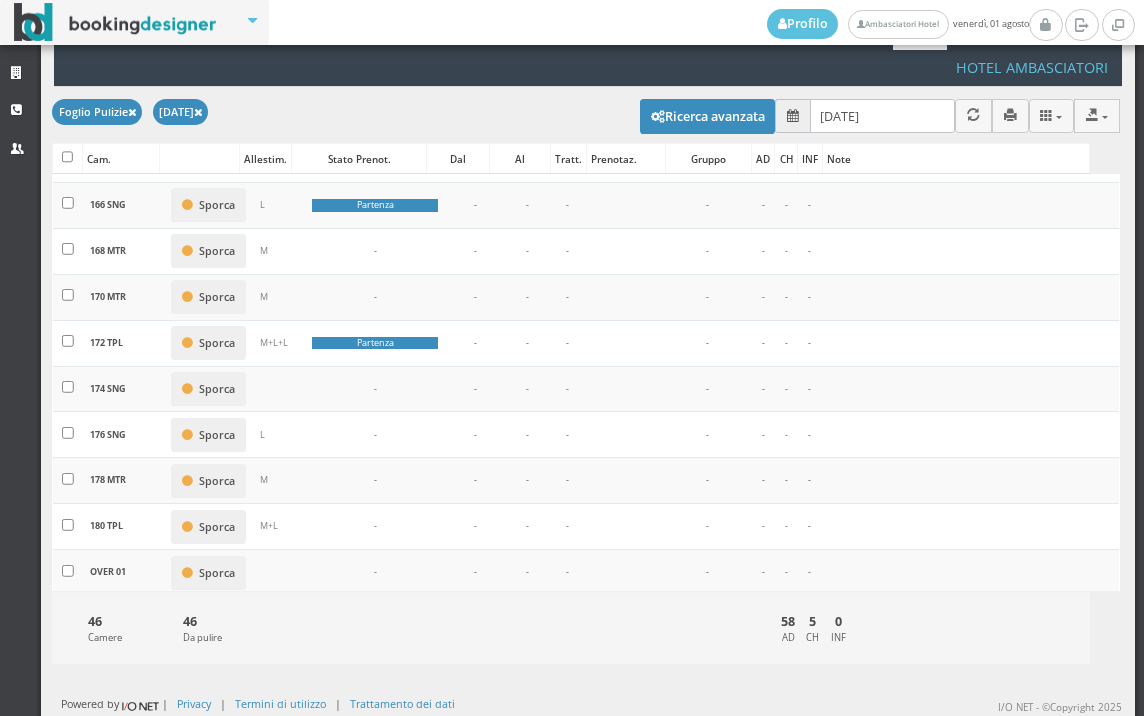 scroll, scrollTop: 1666, scrollLeft: 0, axis: vertical 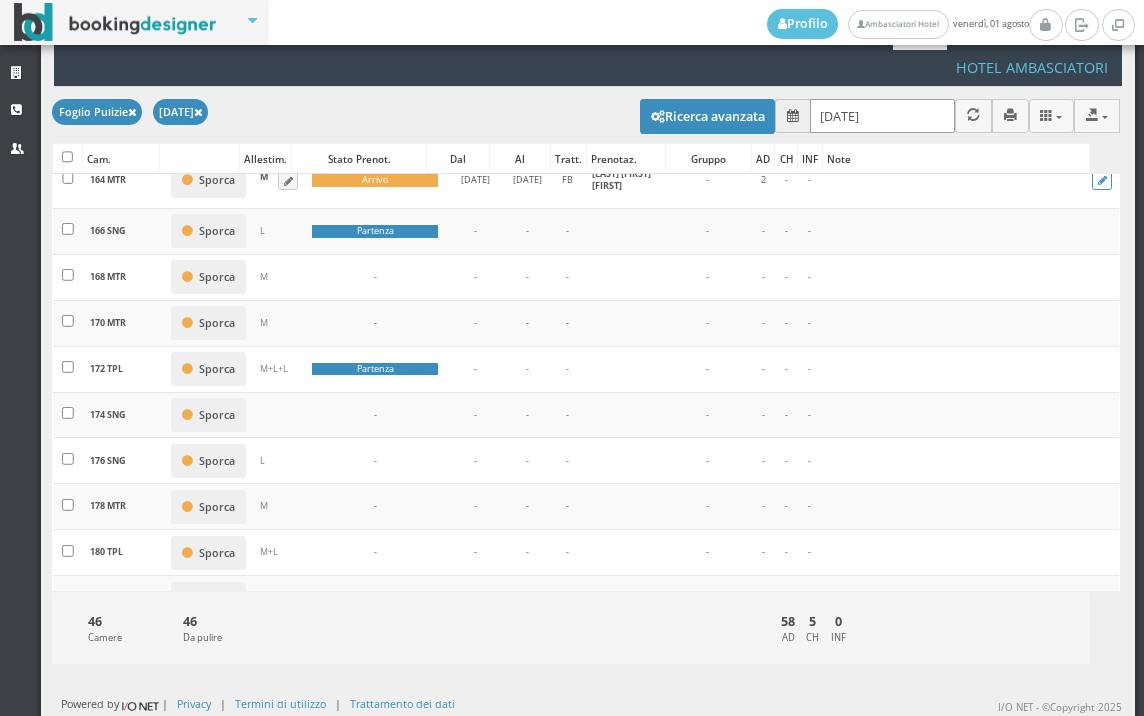 click on "[DATE]" at bounding box center [882, 115] 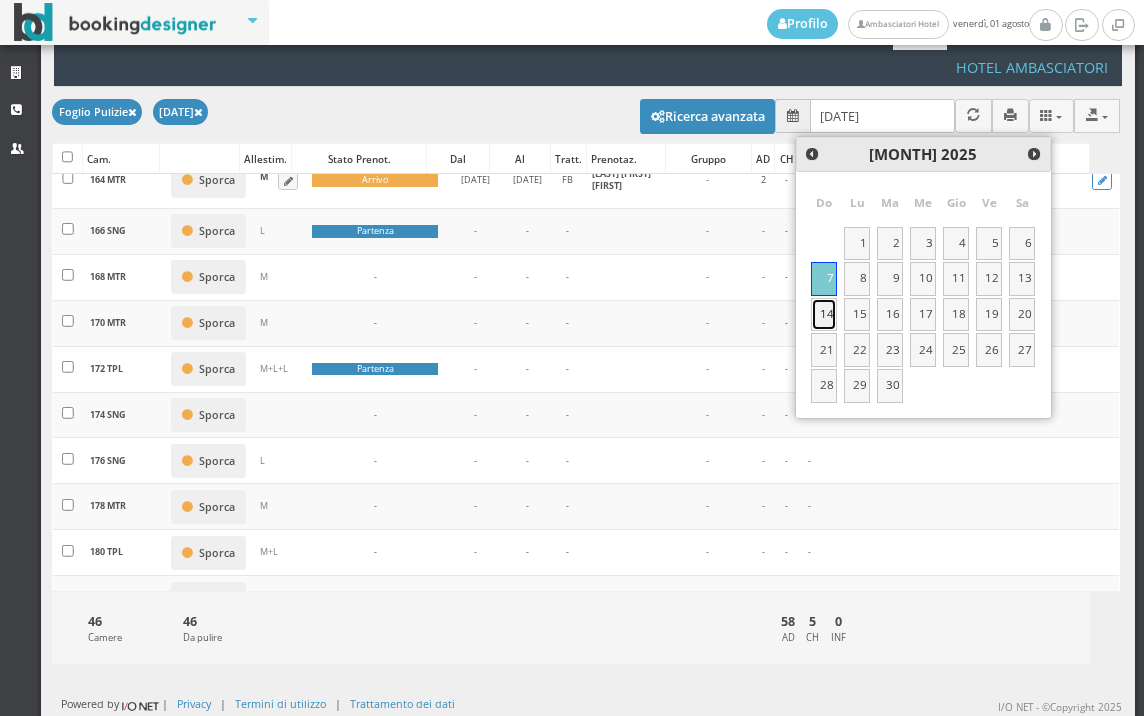 click on "14" at bounding box center (824, 315) 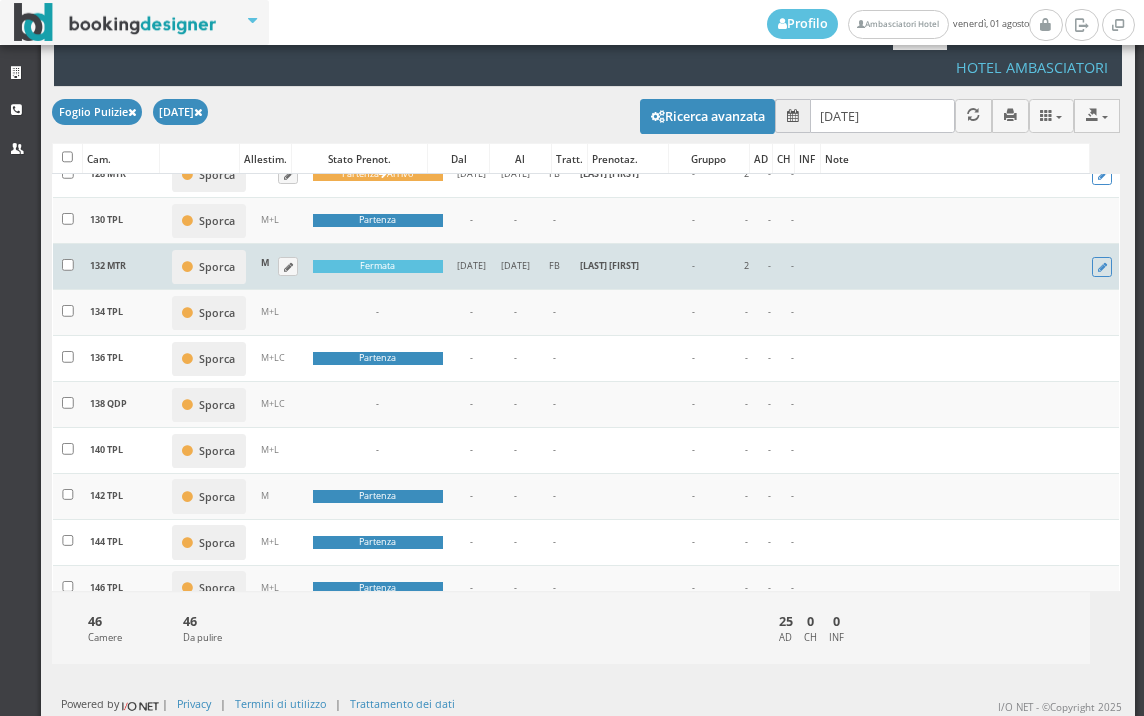 scroll, scrollTop: 666, scrollLeft: 0, axis: vertical 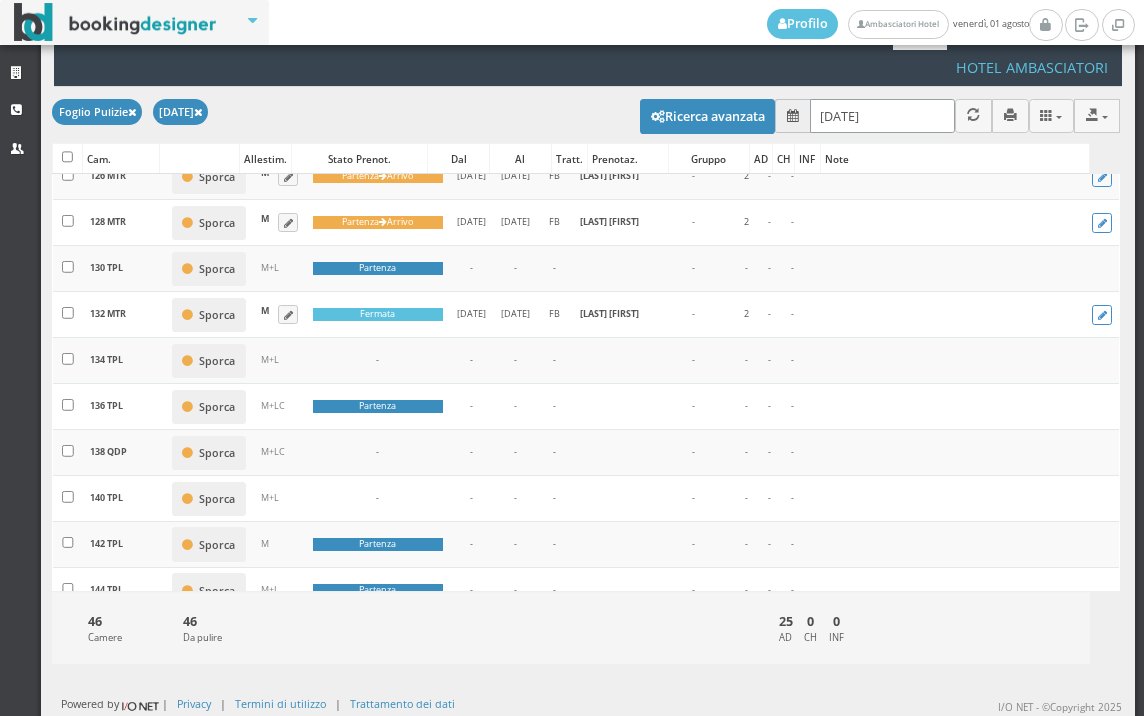 click on "[DATE]" at bounding box center [882, 115] 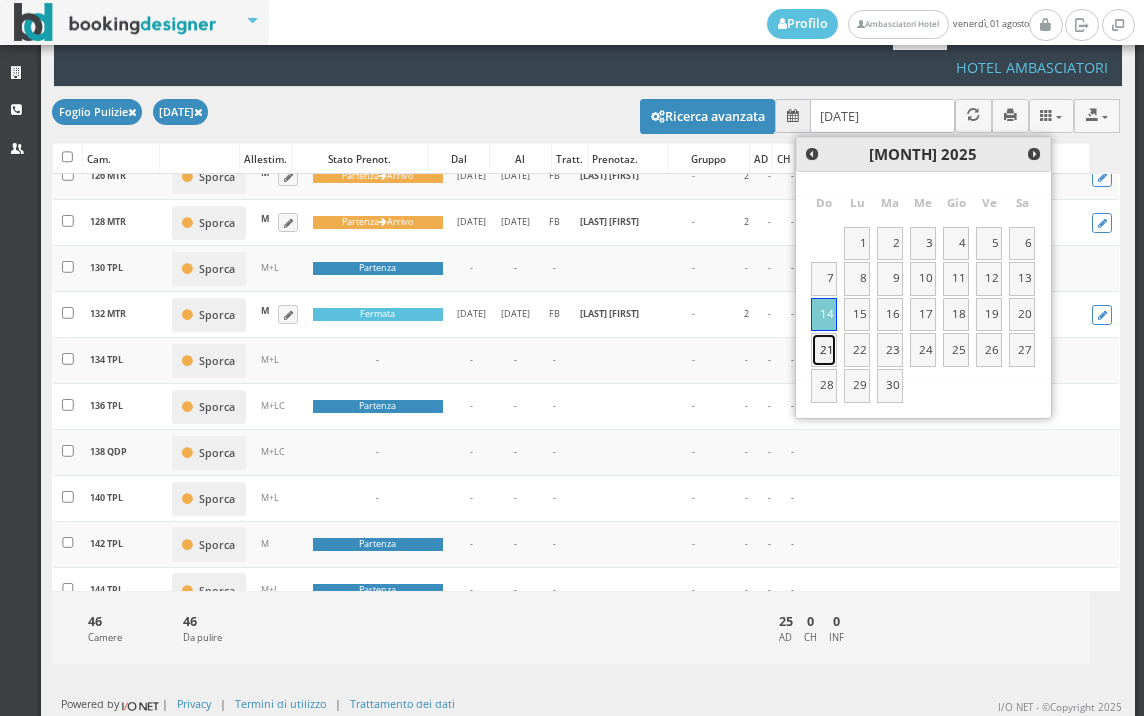 click on "21" at bounding box center [824, 350] 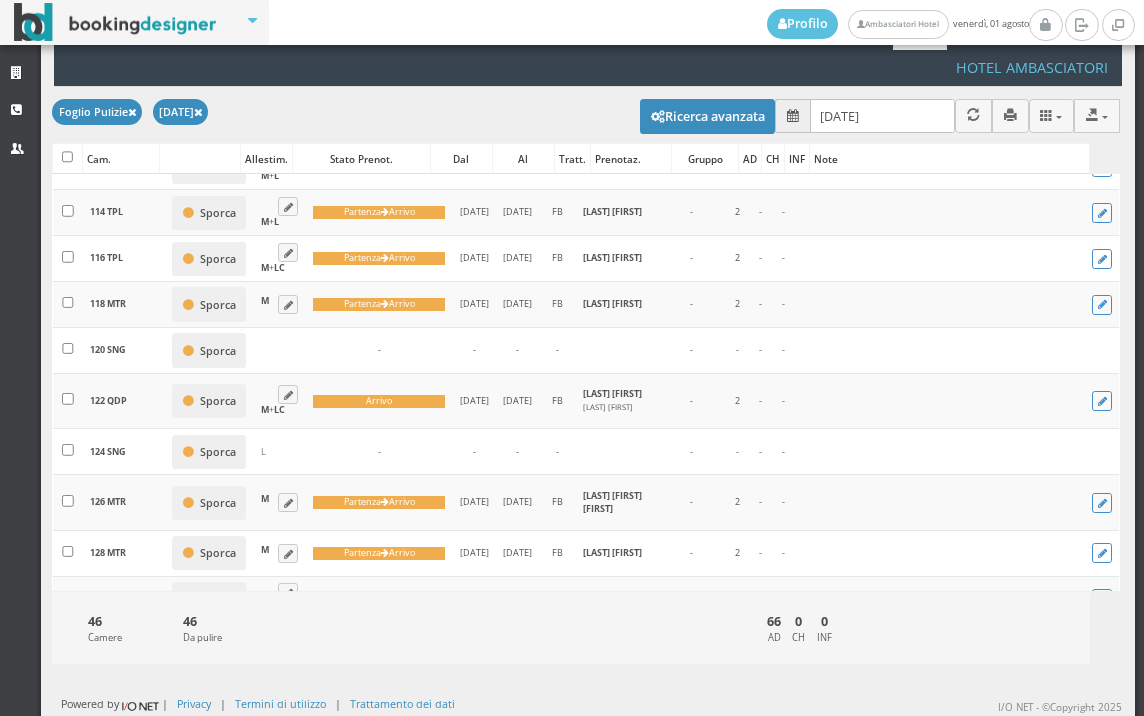 scroll, scrollTop: 0, scrollLeft: 0, axis: both 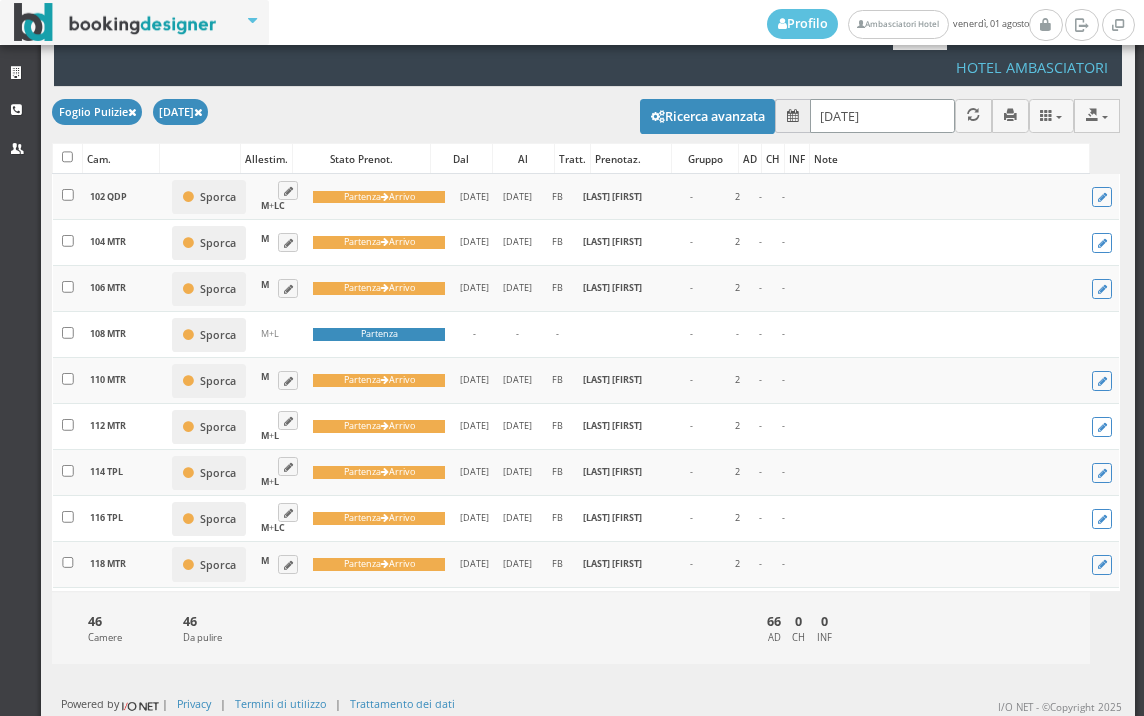 click on "[DATE]" at bounding box center [882, 115] 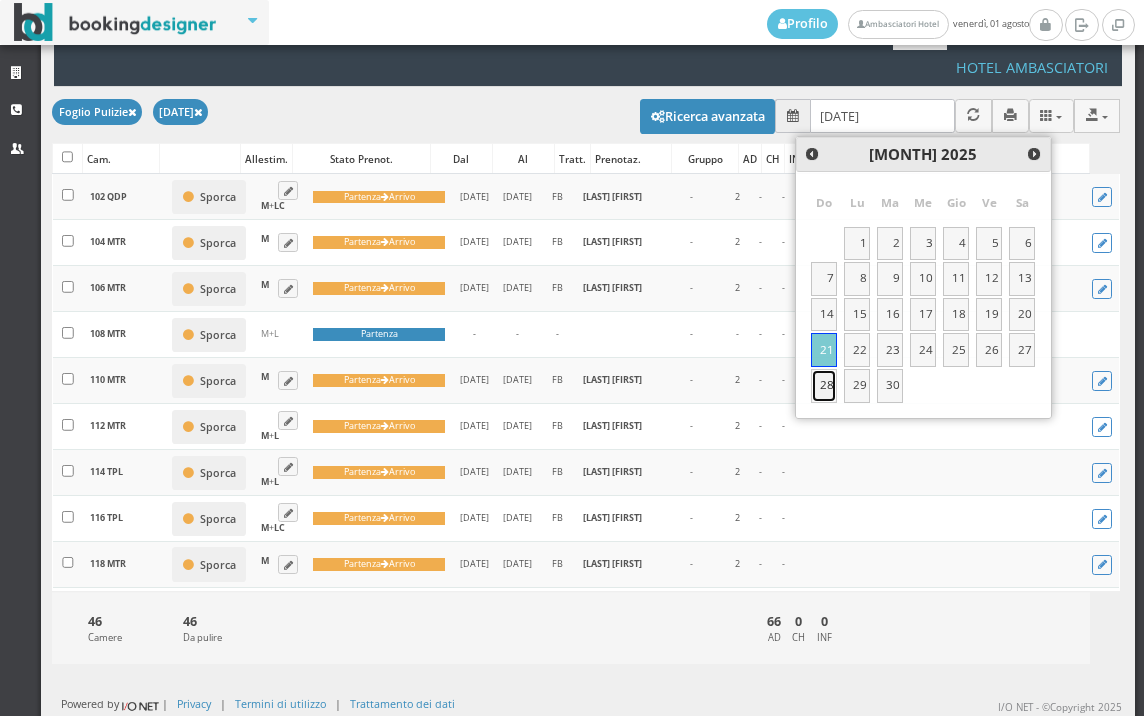 click on "28" at bounding box center (824, 386) 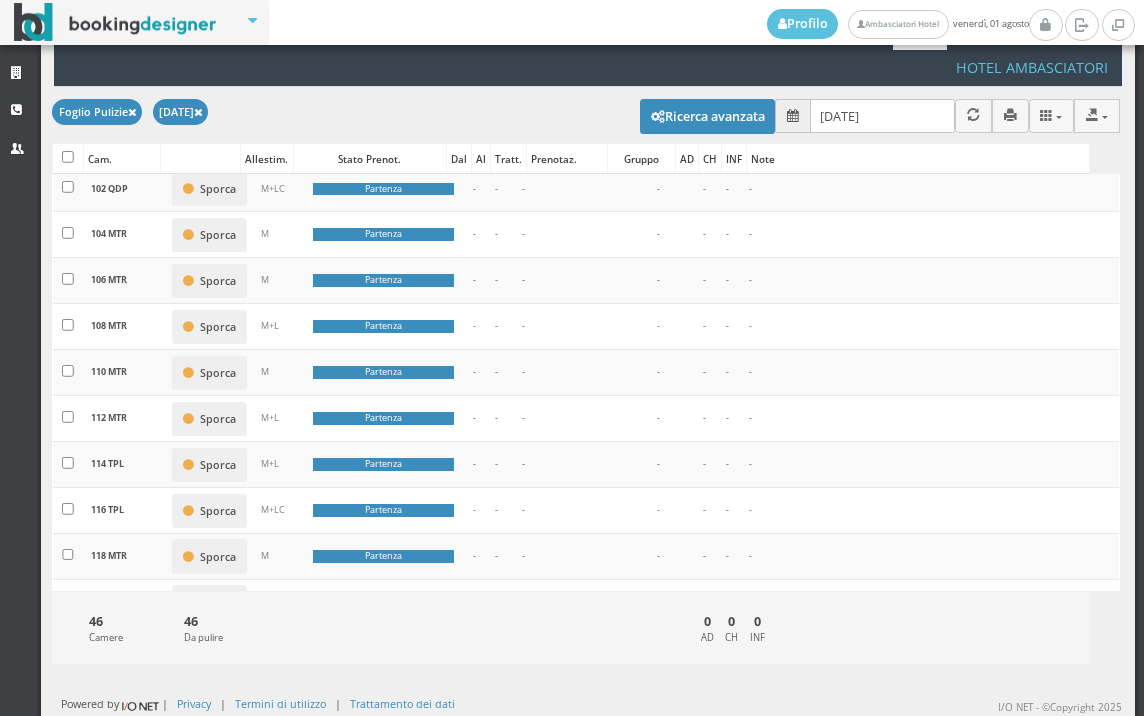 scroll, scrollTop: 0, scrollLeft: 0, axis: both 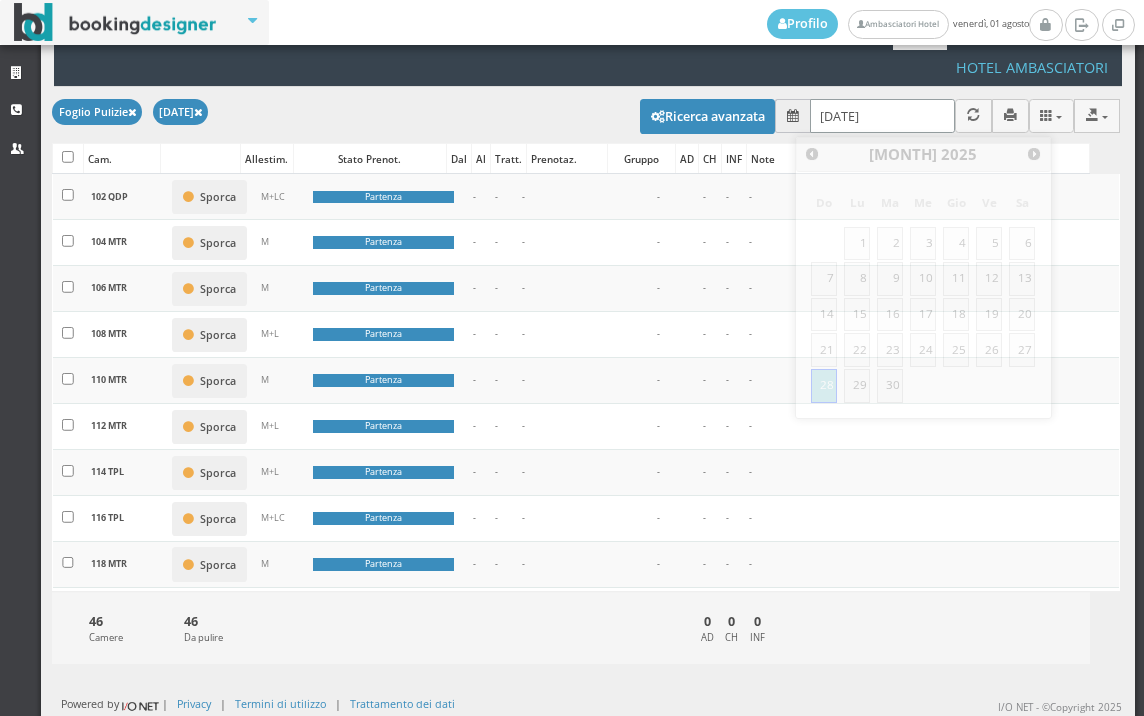 click on "[DATE]" at bounding box center (882, 115) 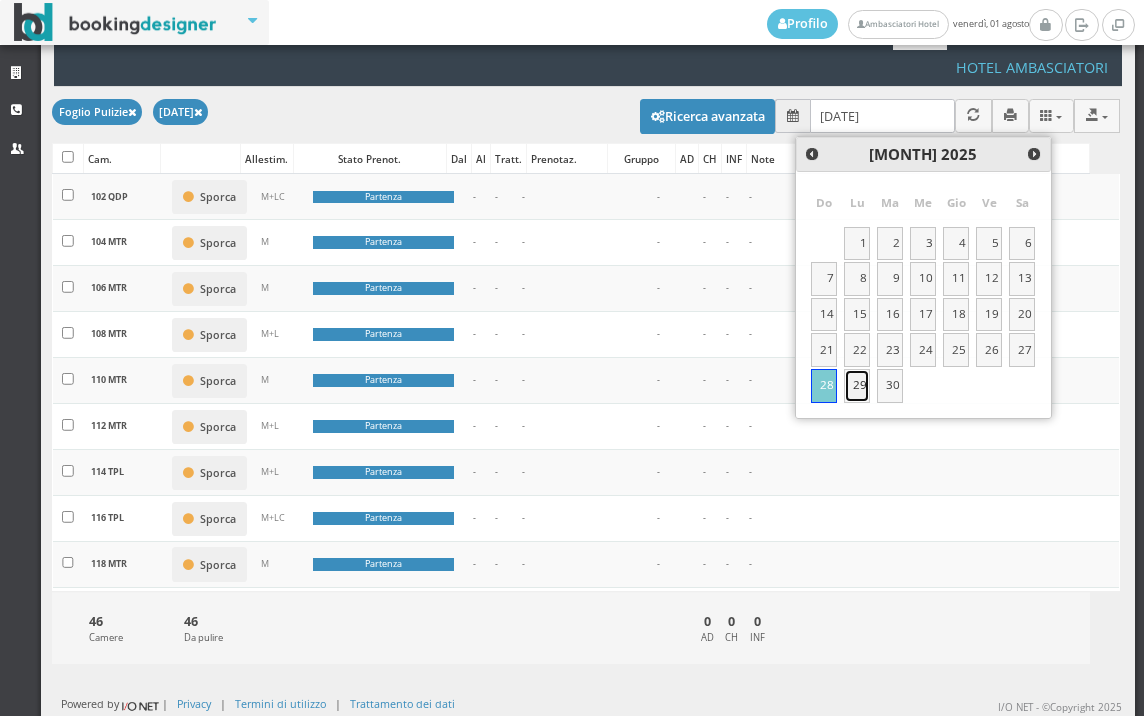click on "29" at bounding box center (857, 386) 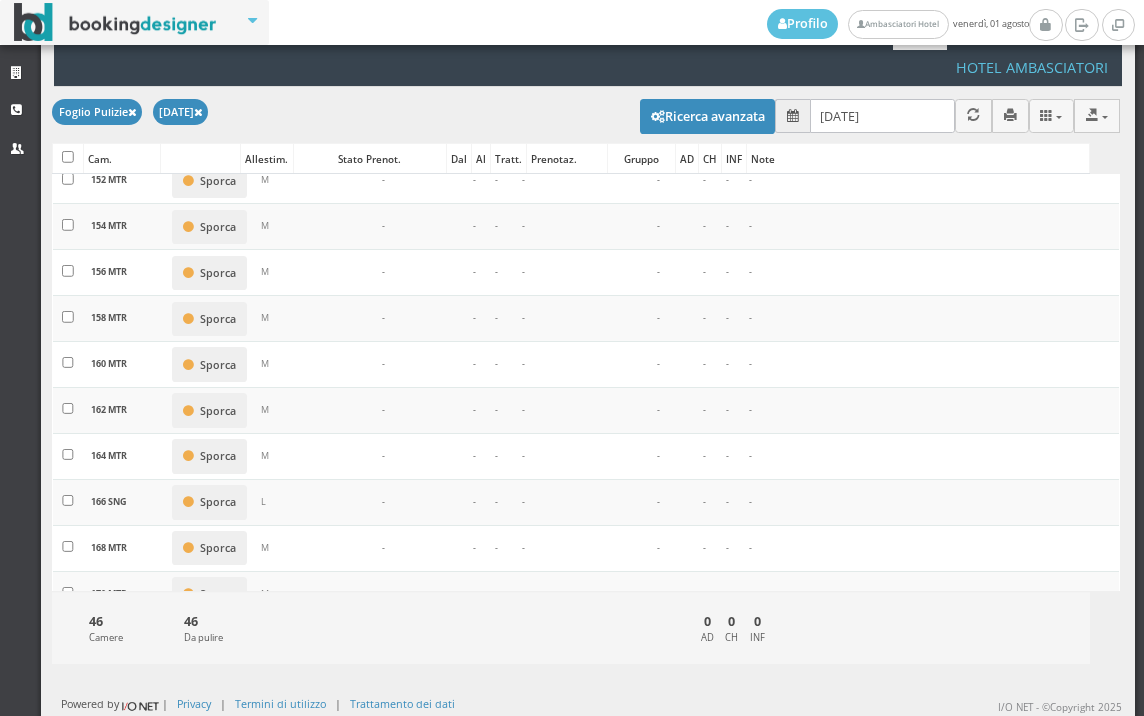 scroll, scrollTop: 1333, scrollLeft: 0, axis: vertical 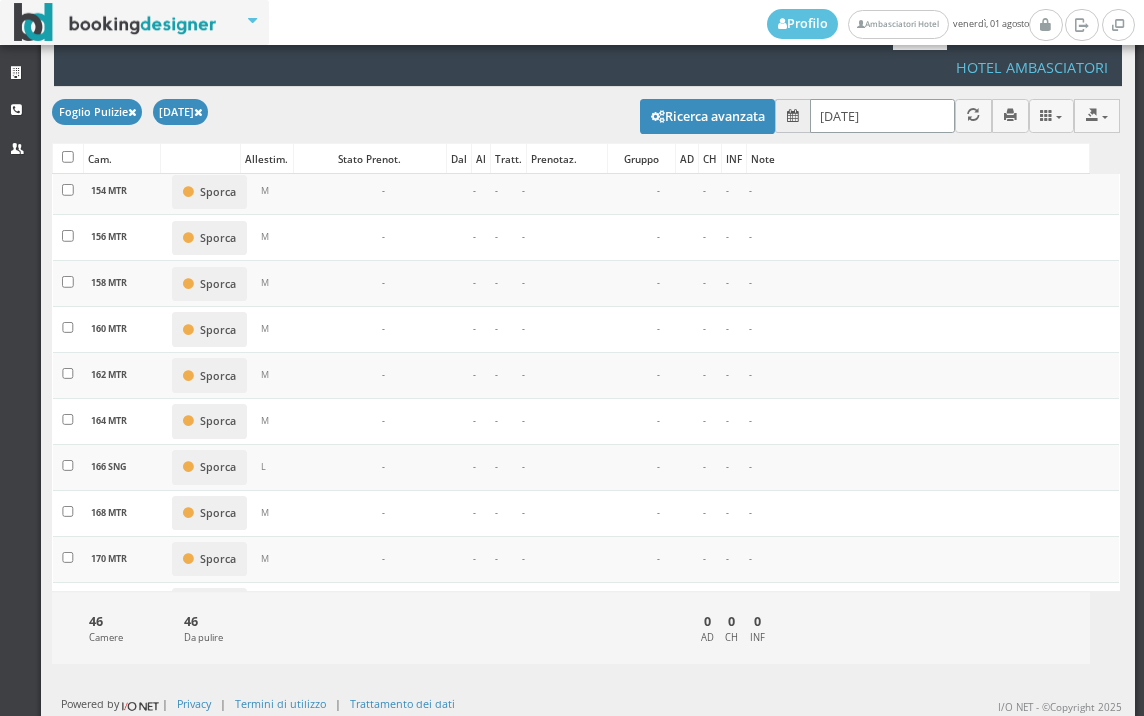 click on "[DATE]" at bounding box center (882, 115) 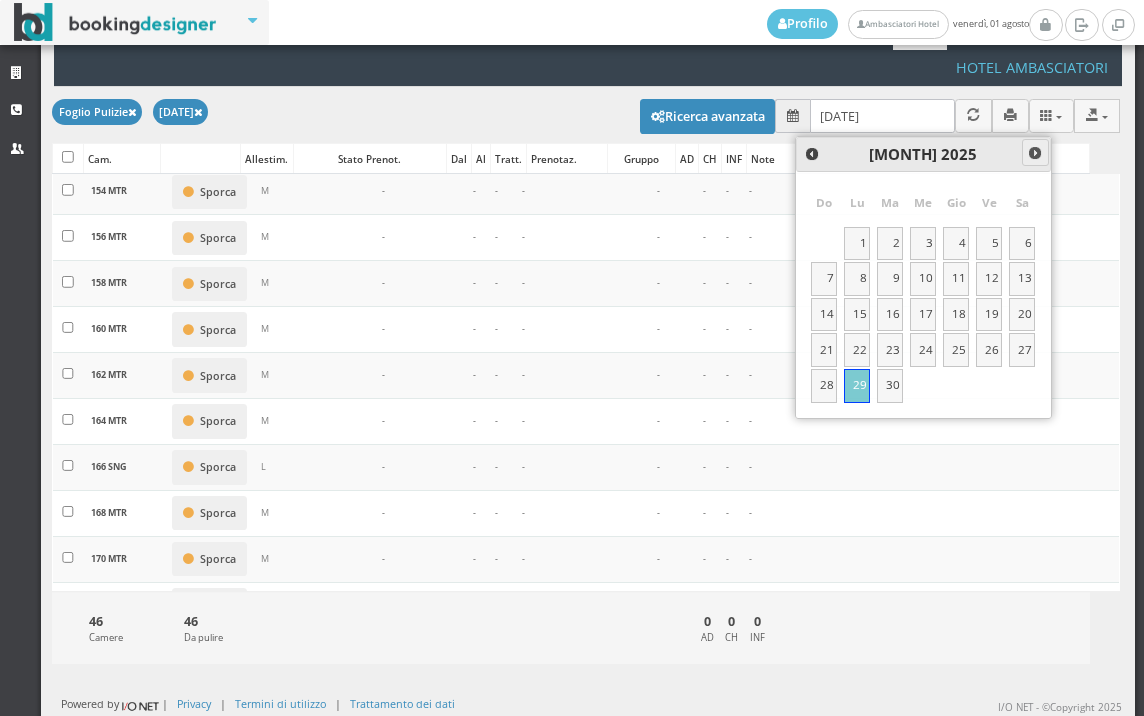 click on "Next" at bounding box center (1035, 153) 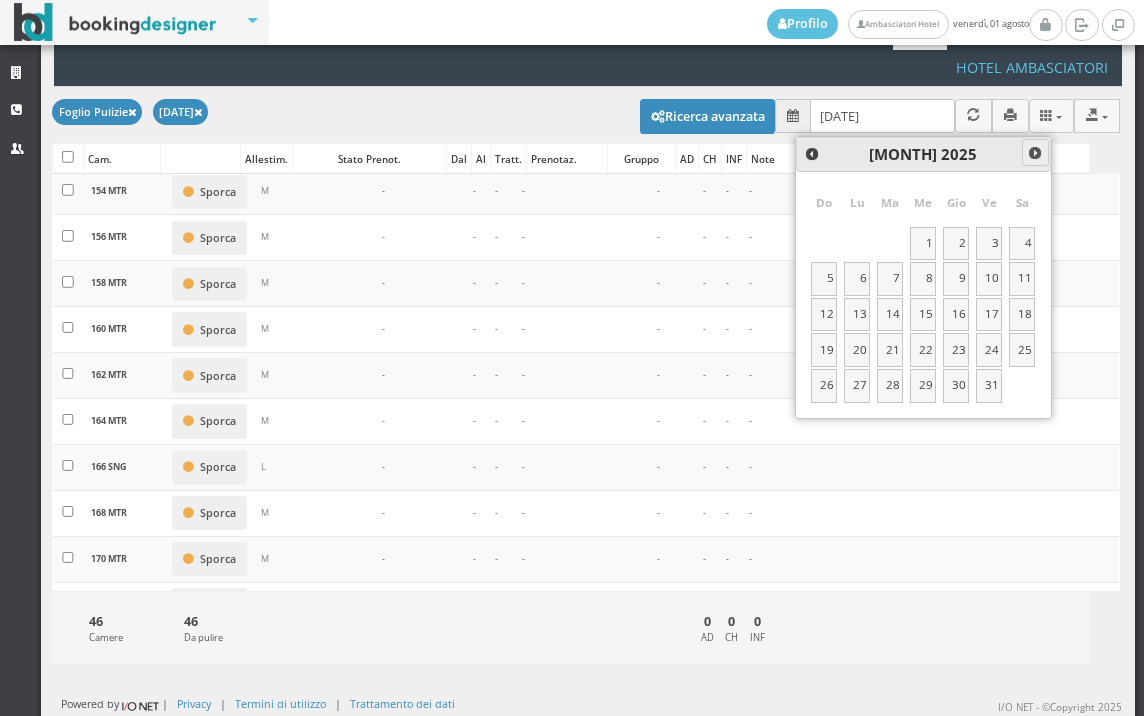 click on "Next" at bounding box center [1035, 153] 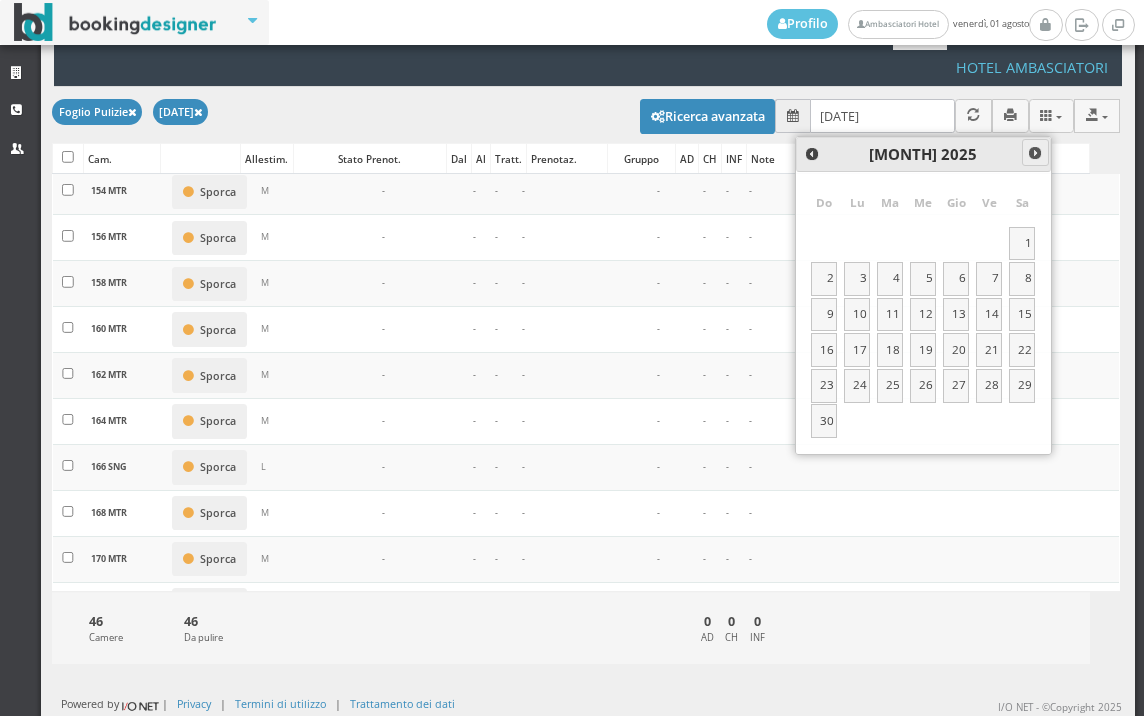 click on "Next" at bounding box center [1035, 153] 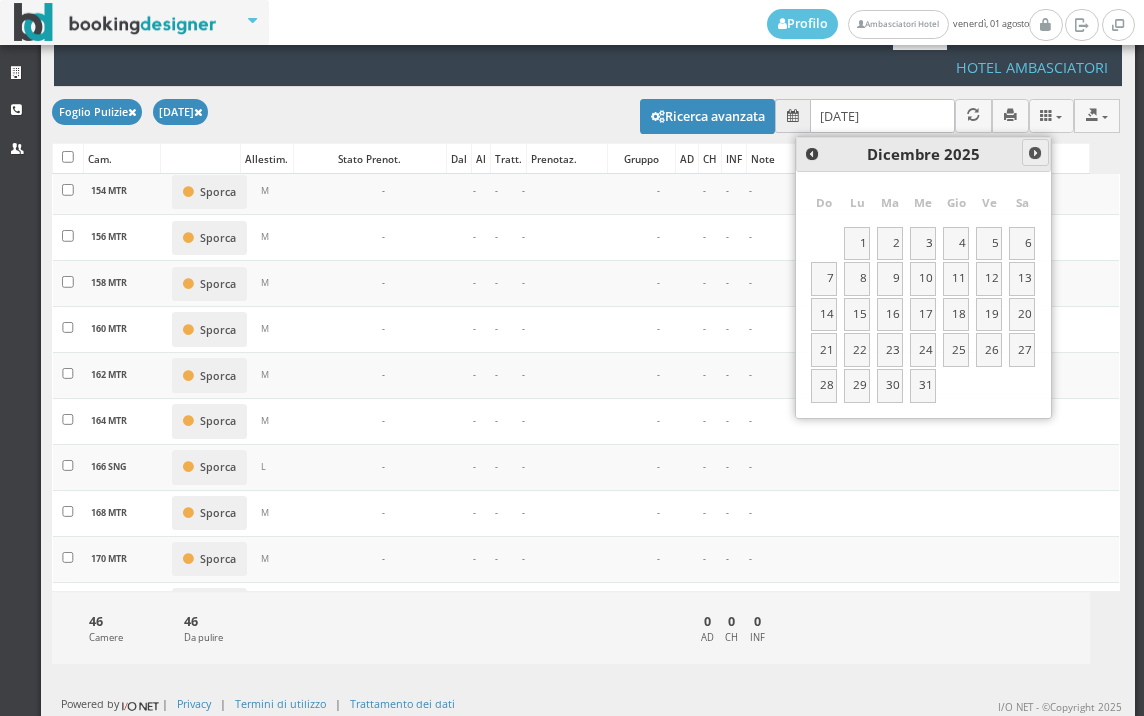 click on "Next" at bounding box center (1035, 153) 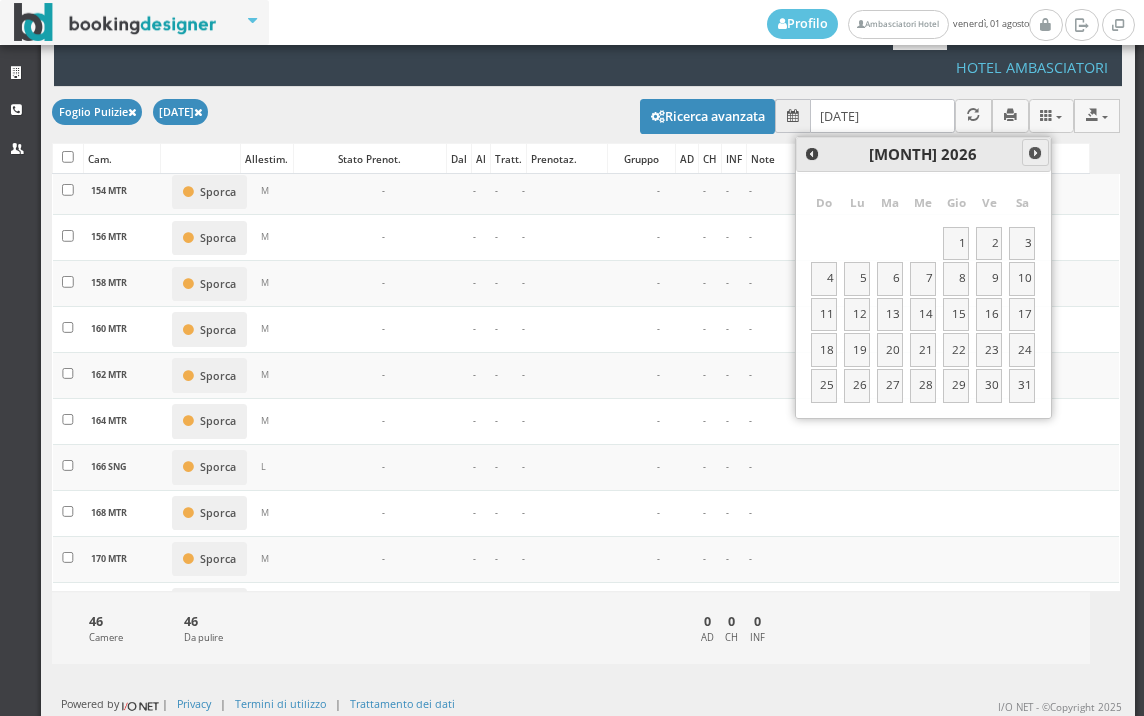 click on "Next" at bounding box center (1035, 153) 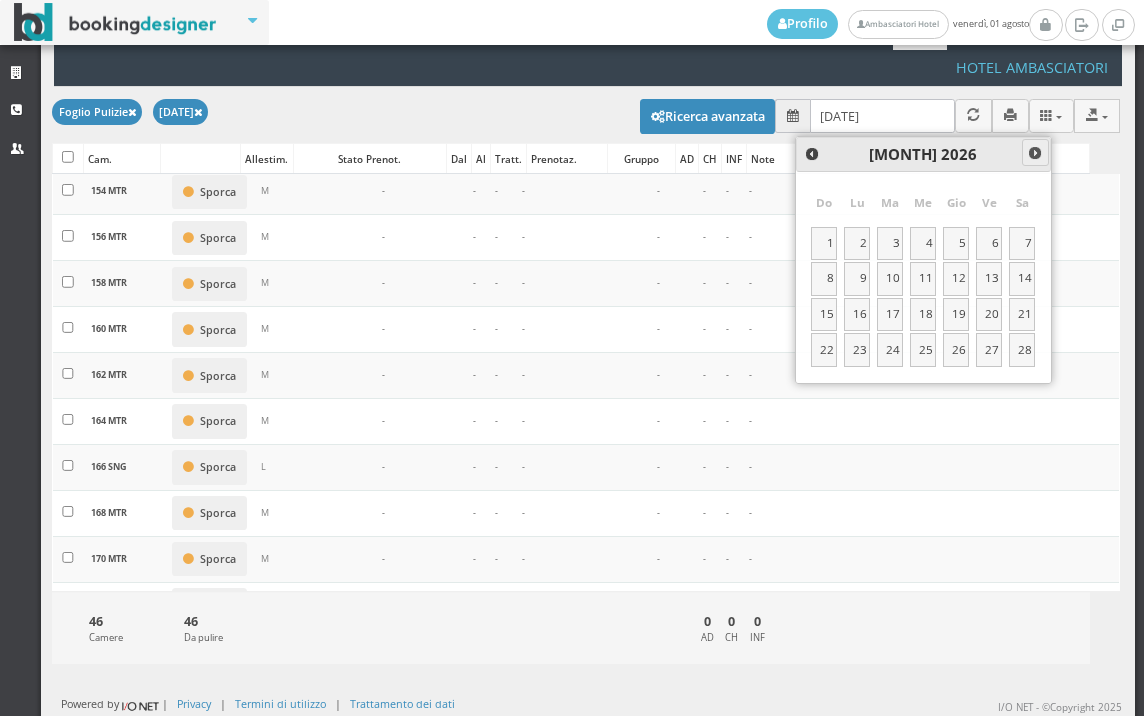 click on "Next" at bounding box center [1035, 153] 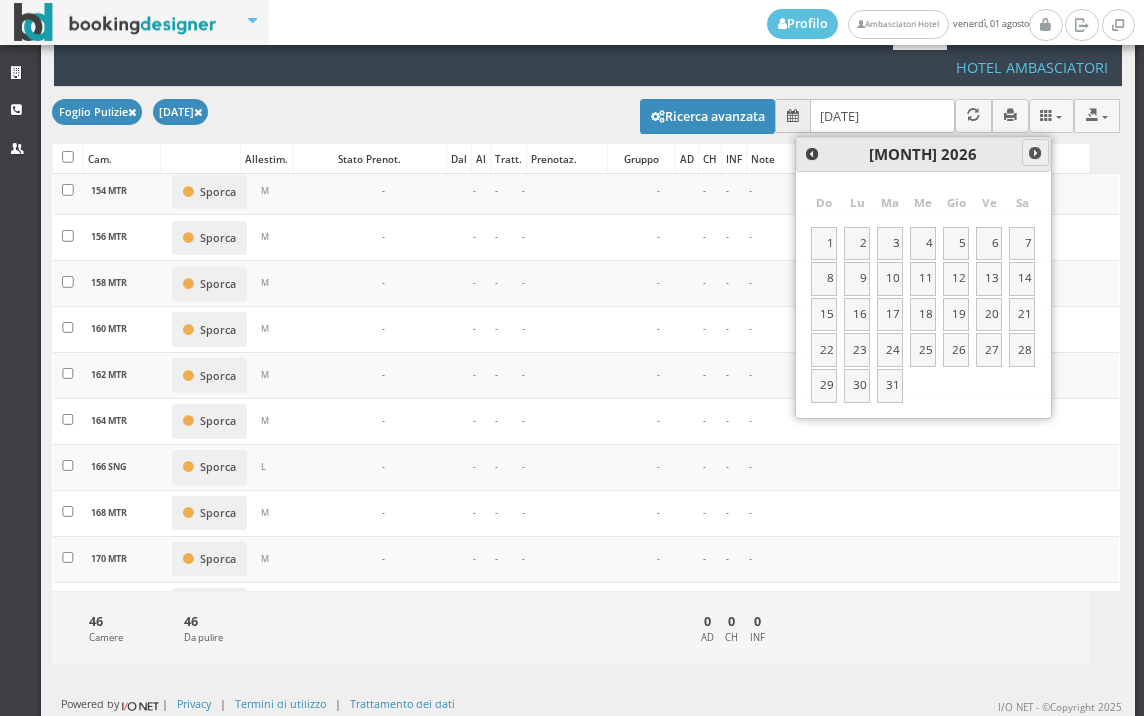 click on "Next" at bounding box center [1035, 153] 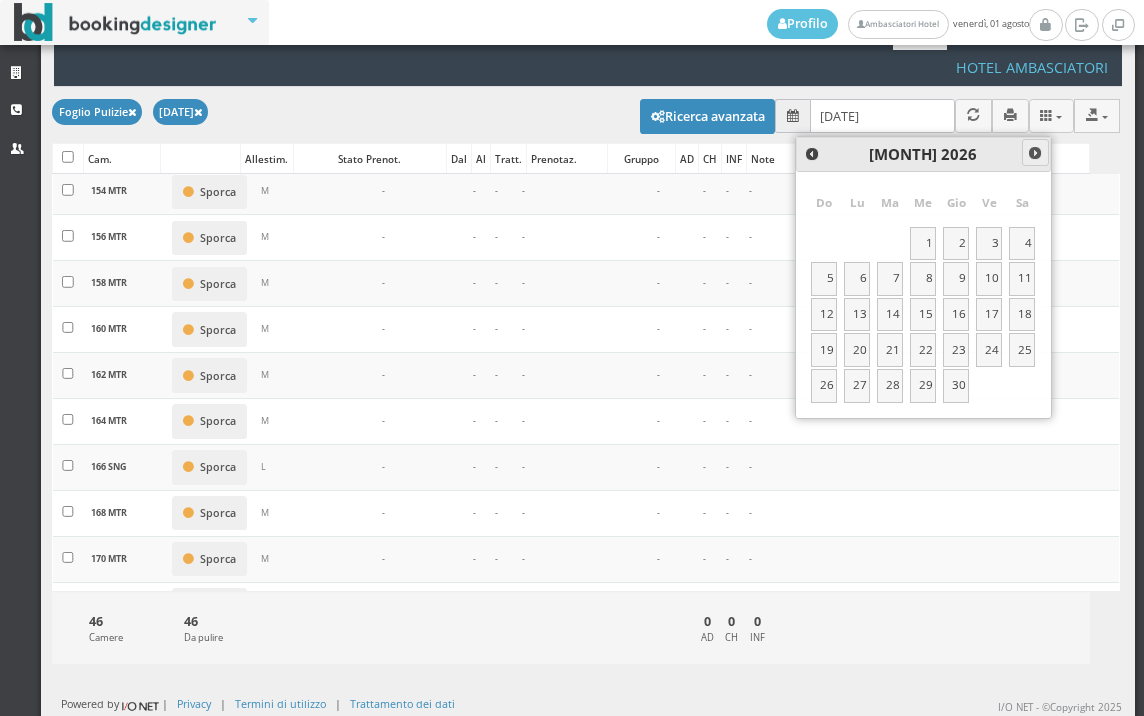 click on "Next" at bounding box center (1035, 153) 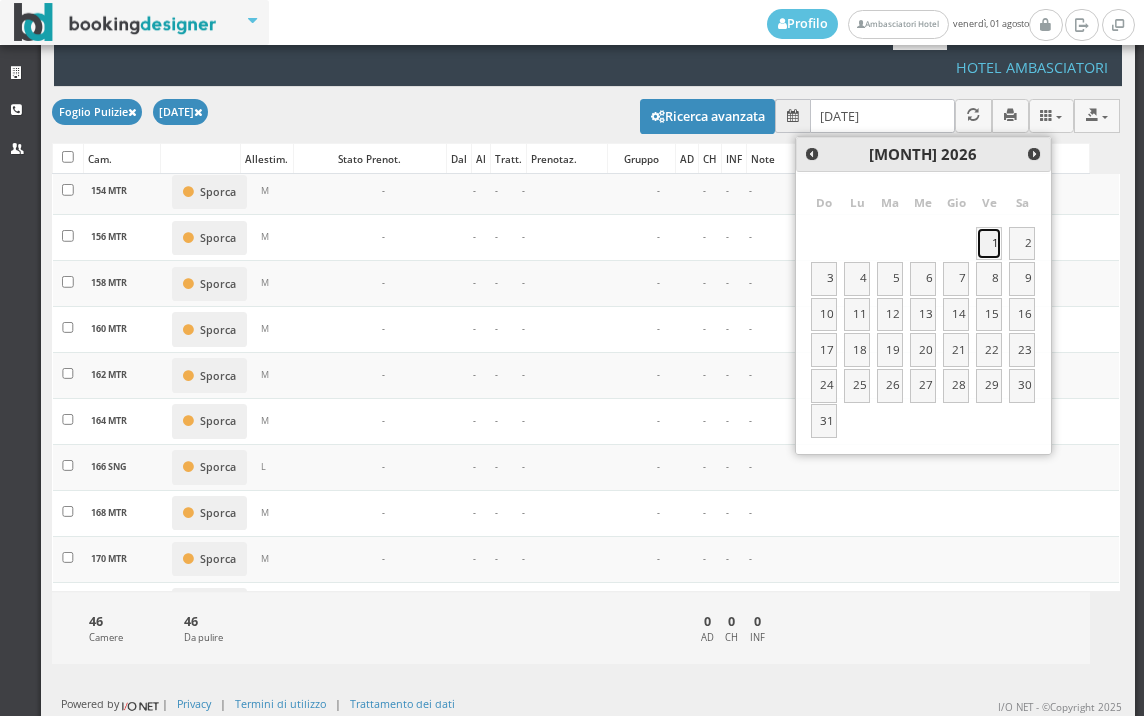 click on "1" at bounding box center (989, 244) 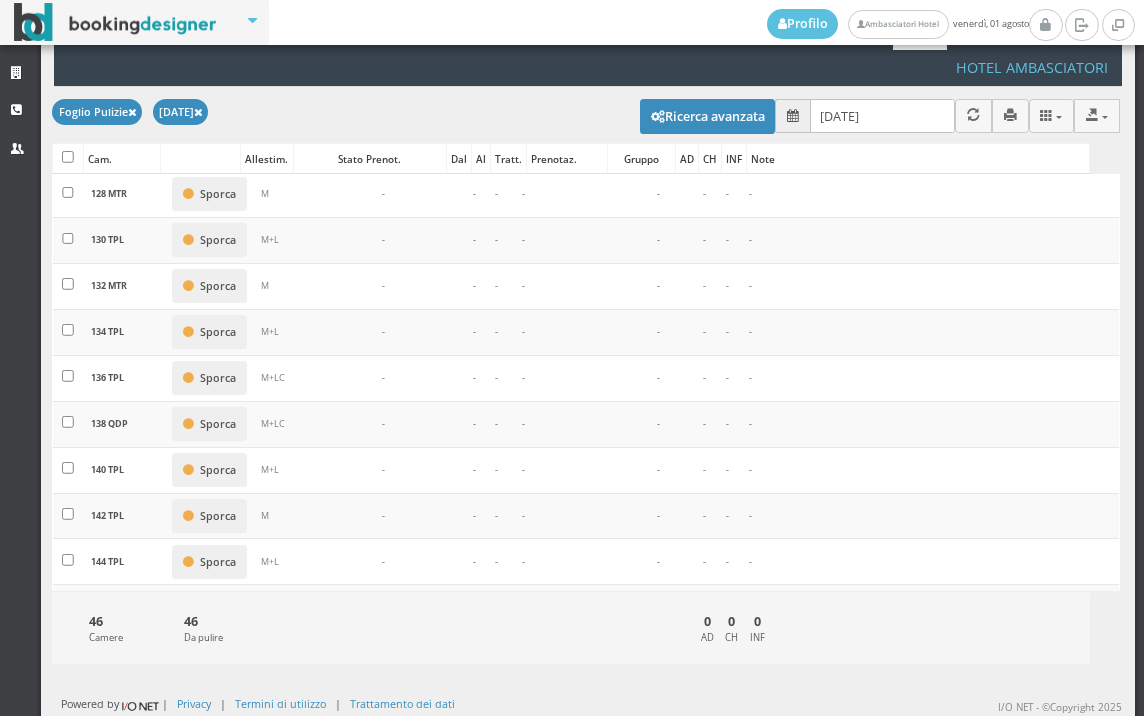 scroll, scrollTop: 1333, scrollLeft: 0, axis: vertical 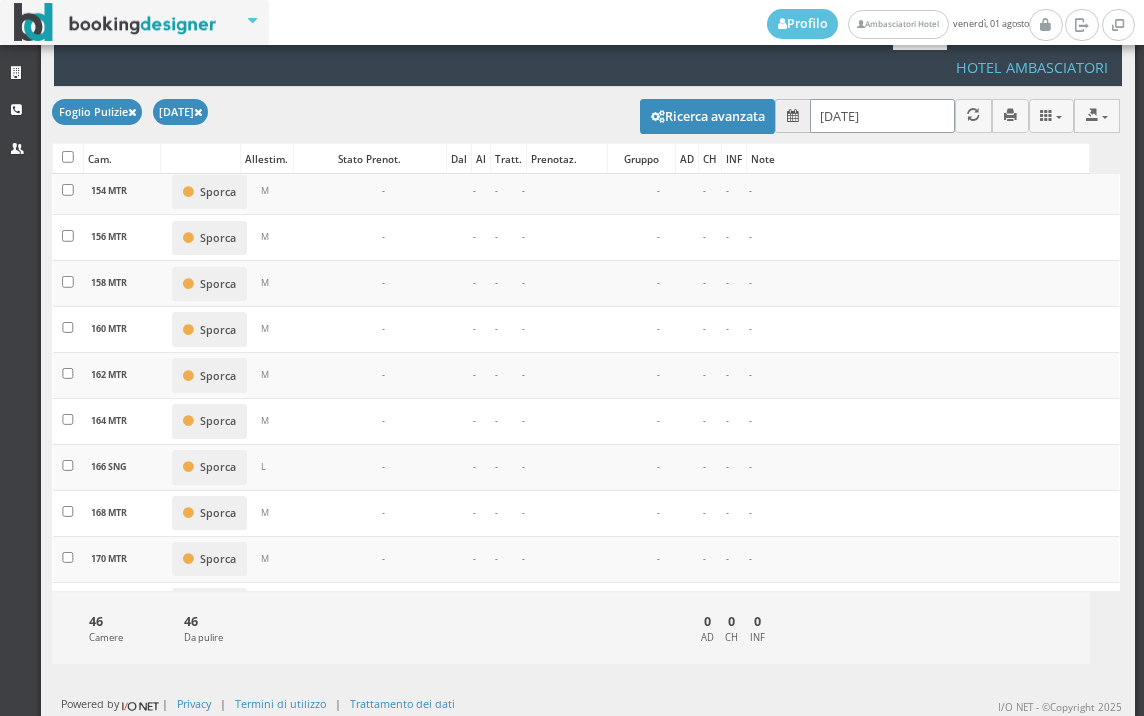 click on "[DATE]" at bounding box center (882, 115) 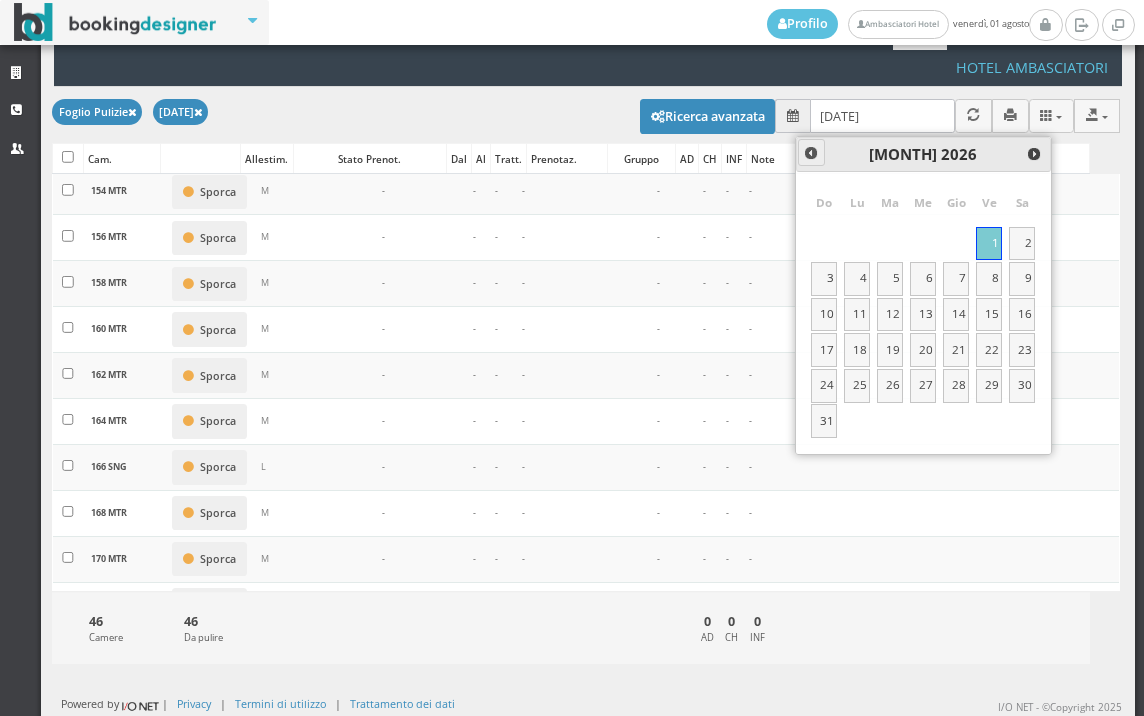 click on "Prev" at bounding box center [811, 153] 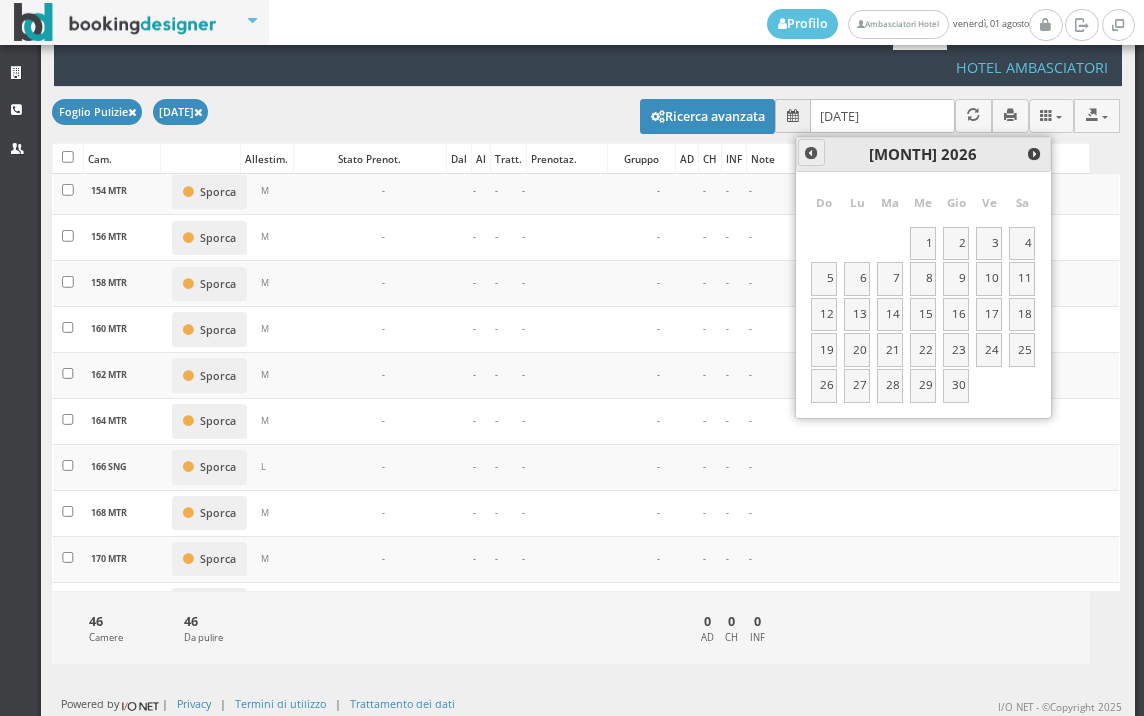 click on "Prev" at bounding box center (811, 153) 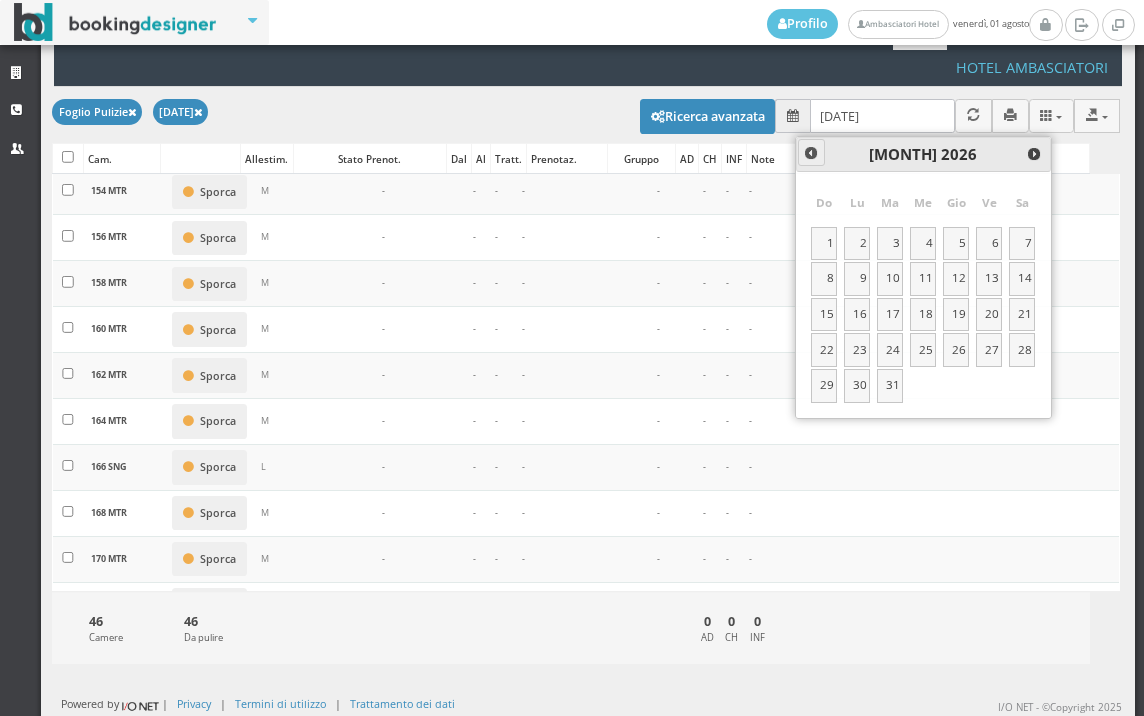 click on "Prev" at bounding box center (811, 153) 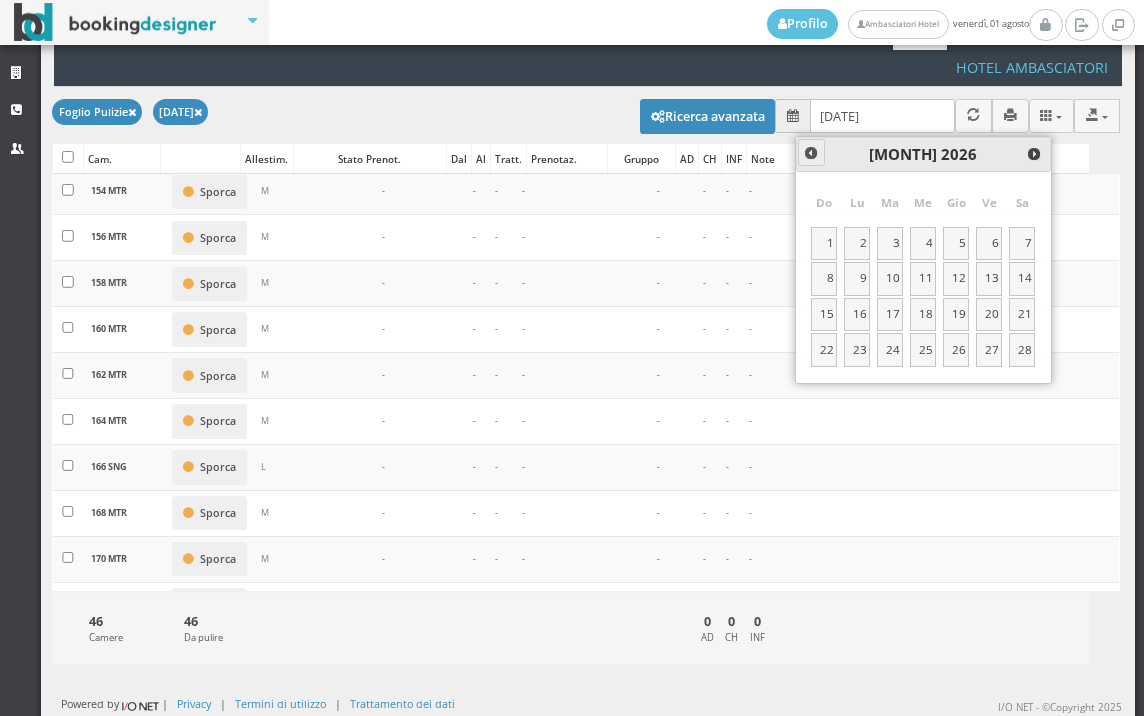 click on "Prev" at bounding box center (811, 153) 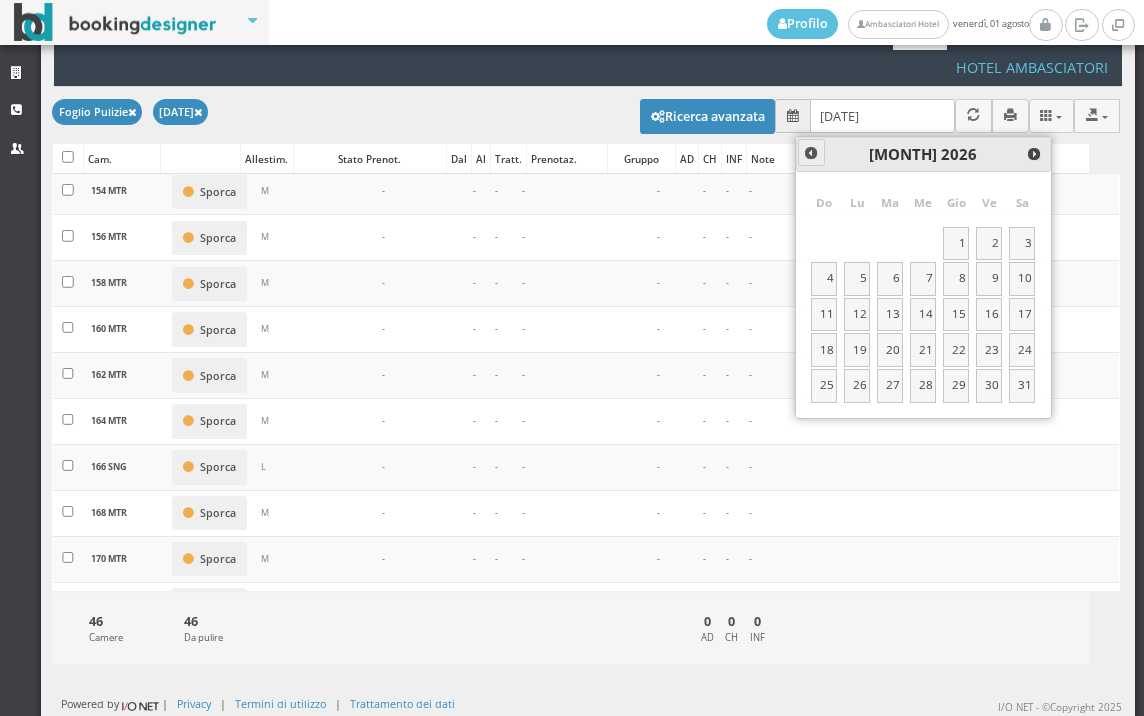click on "Prev" at bounding box center (811, 153) 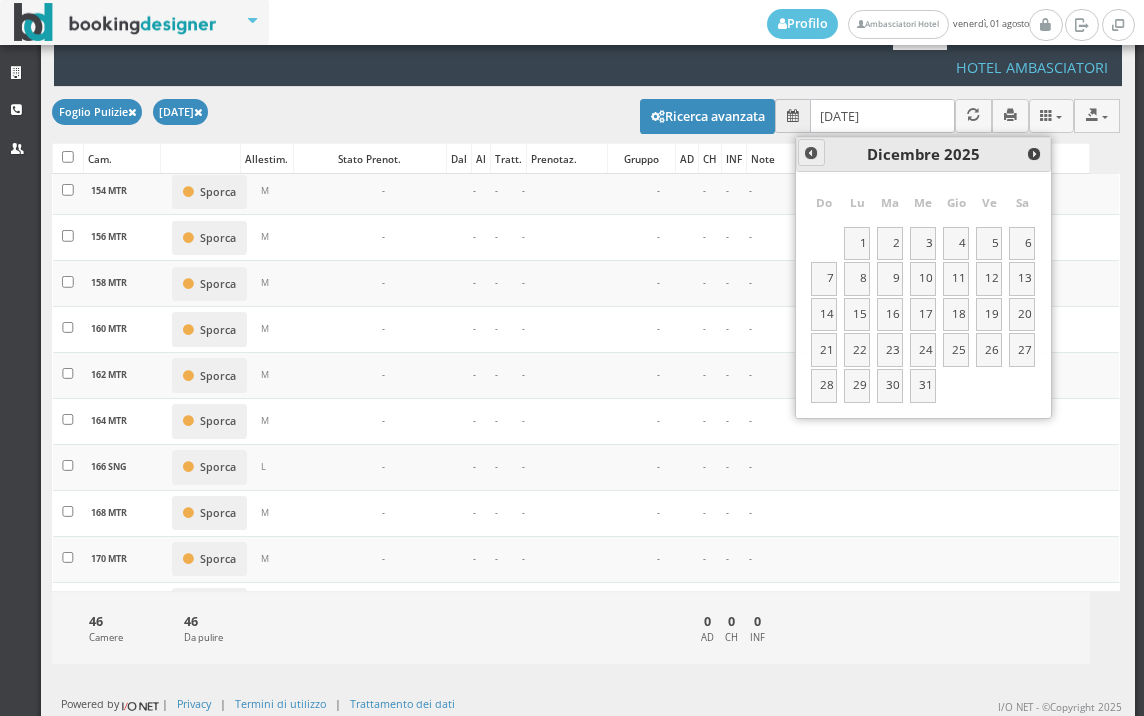 click on "Prev" at bounding box center (811, 153) 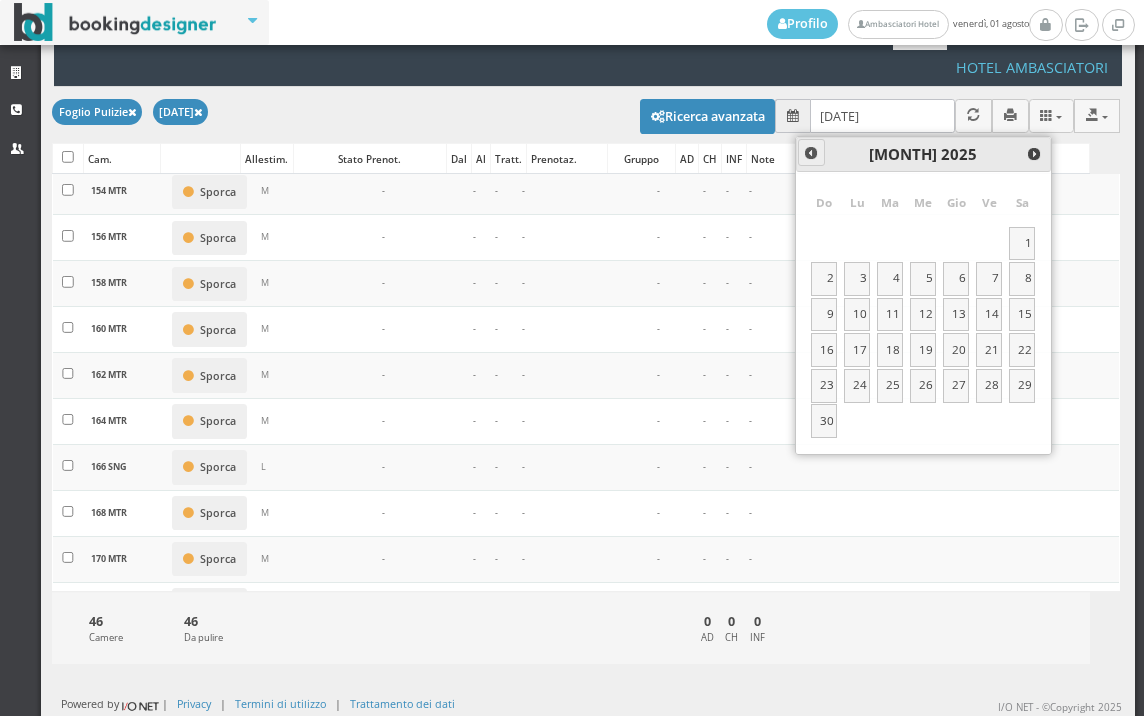 click on "Prev" at bounding box center [811, 153] 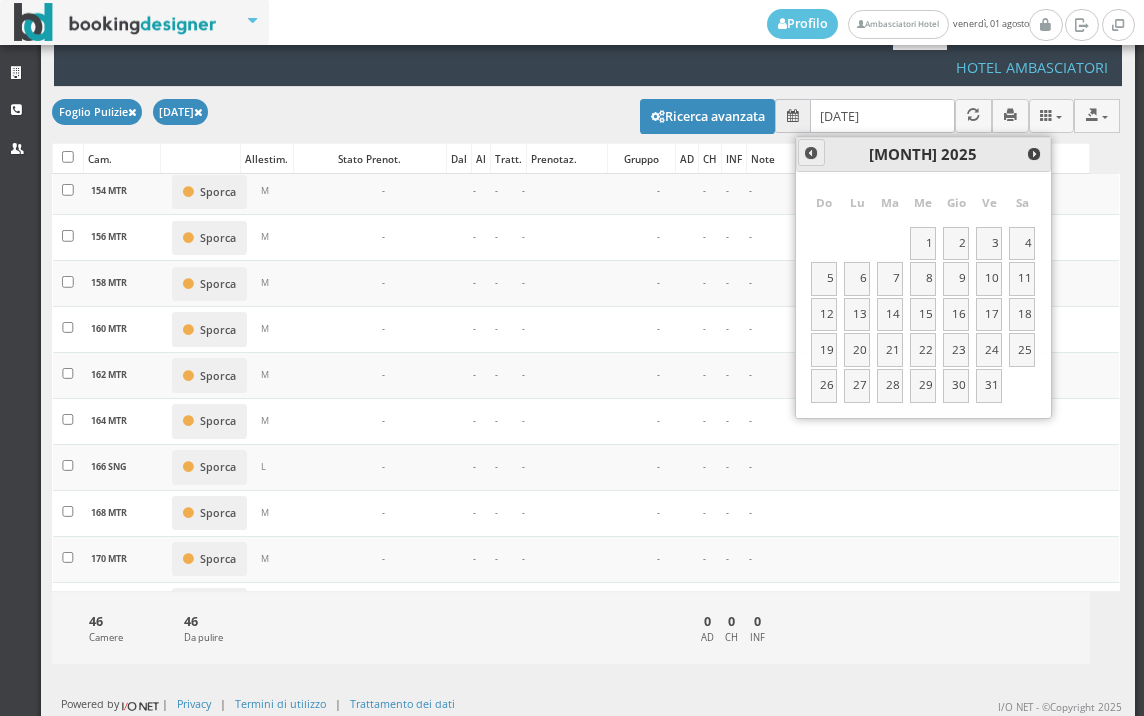 click on "Prev" at bounding box center (811, 153) 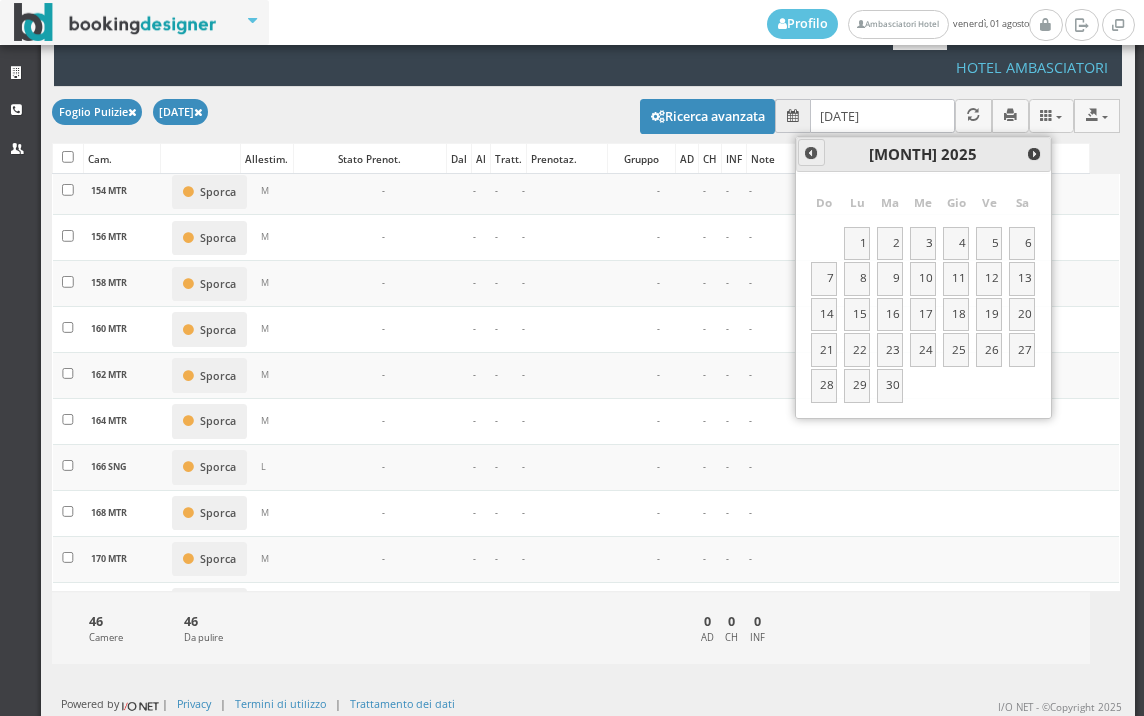 click on "Prev" at bounding box center (811, 153) 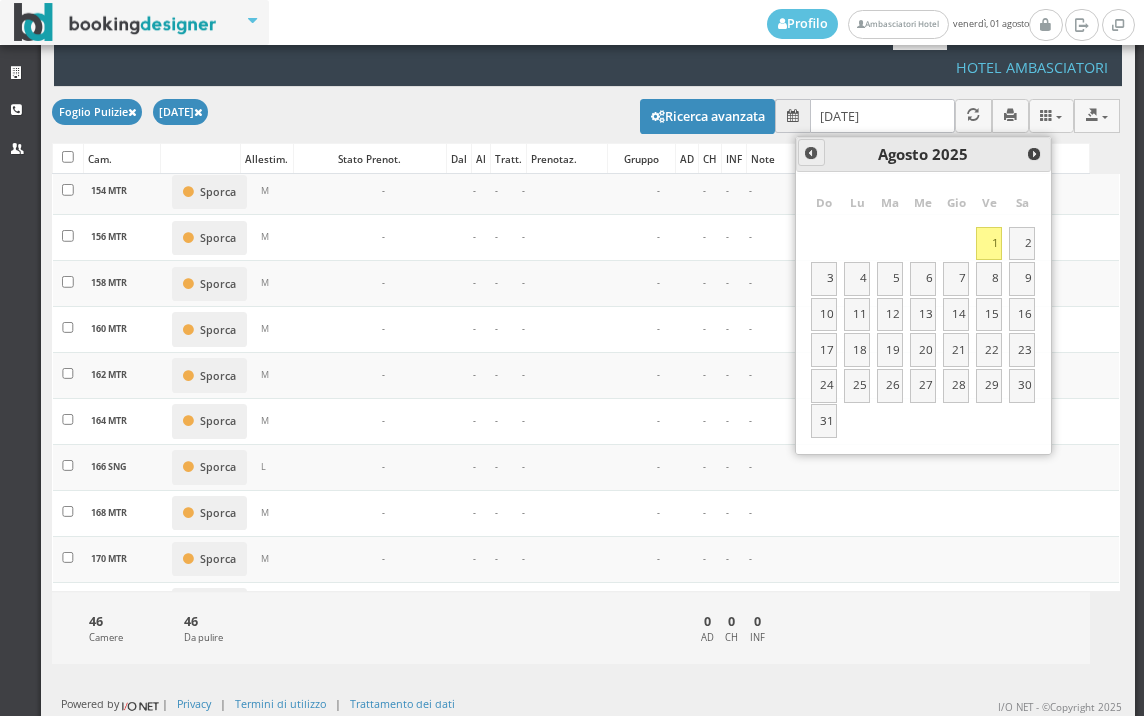 click on "Prev" at bounding box center (811, 153) 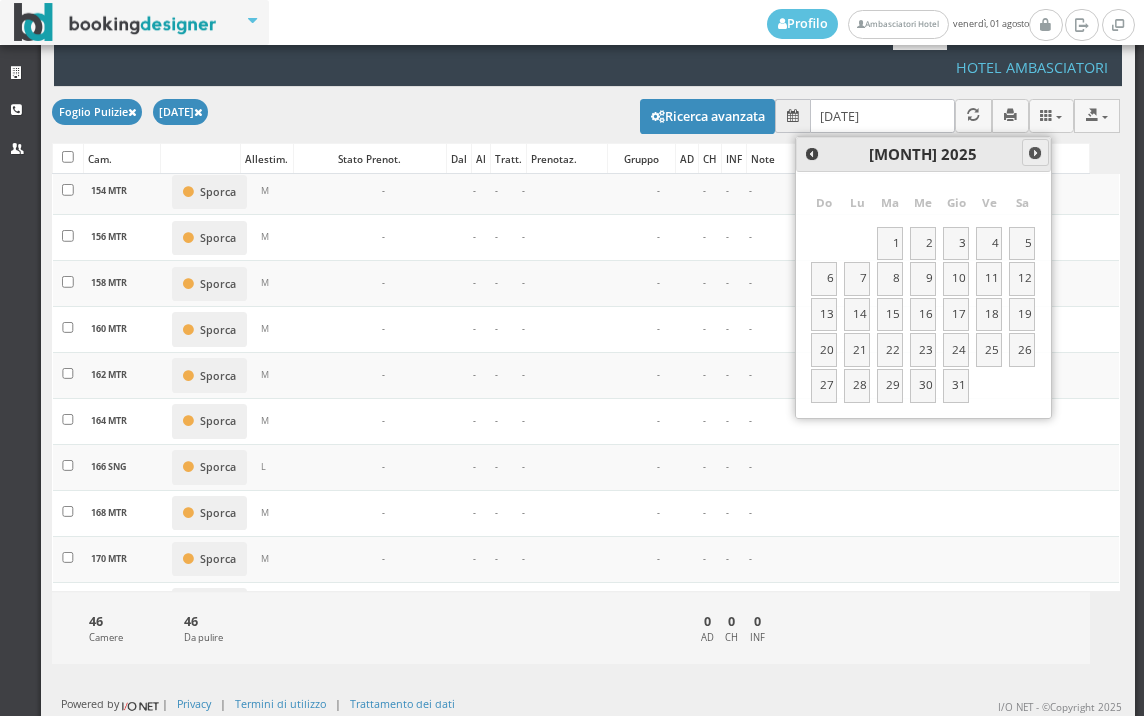 click on "Next" at bounding box center (1035, 152) 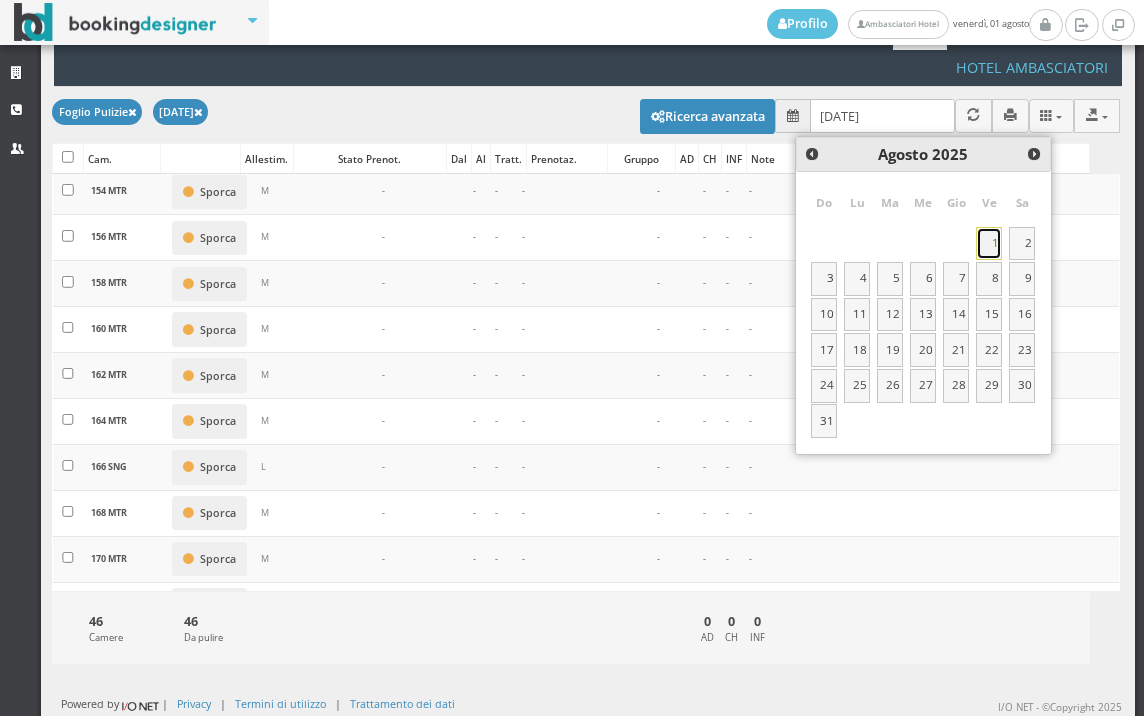 click on "1" at bounding box center [989, 244] 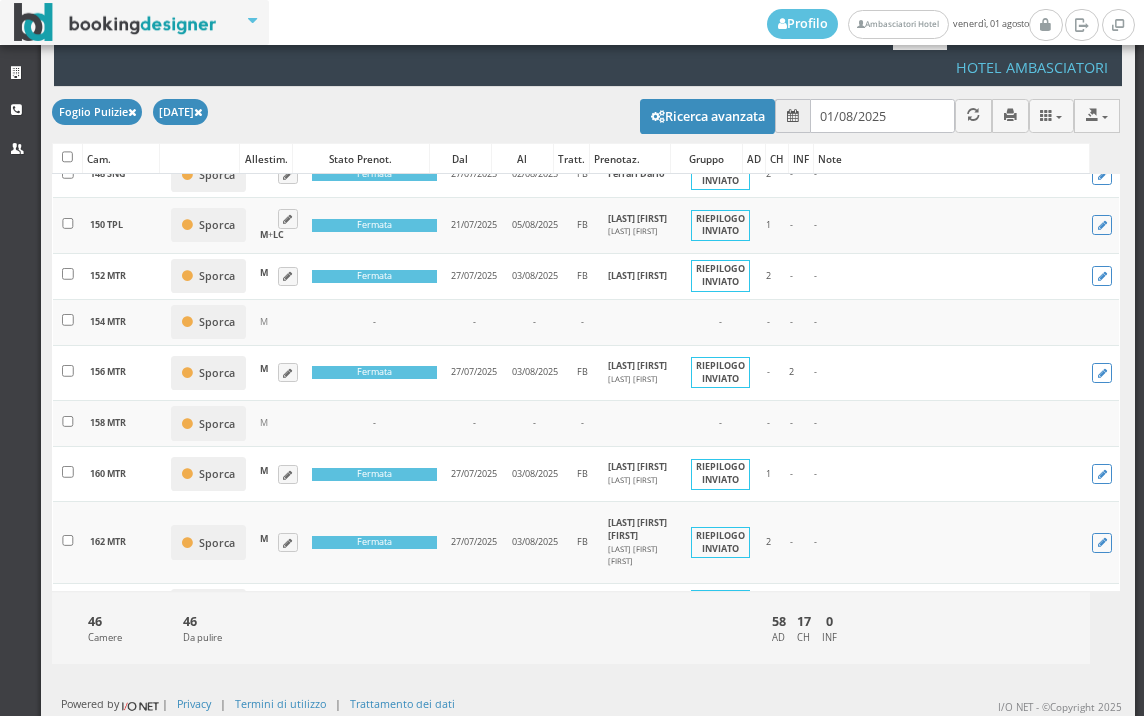 scroll, scrollTop: 0, scrollLeft: 0, axis: both 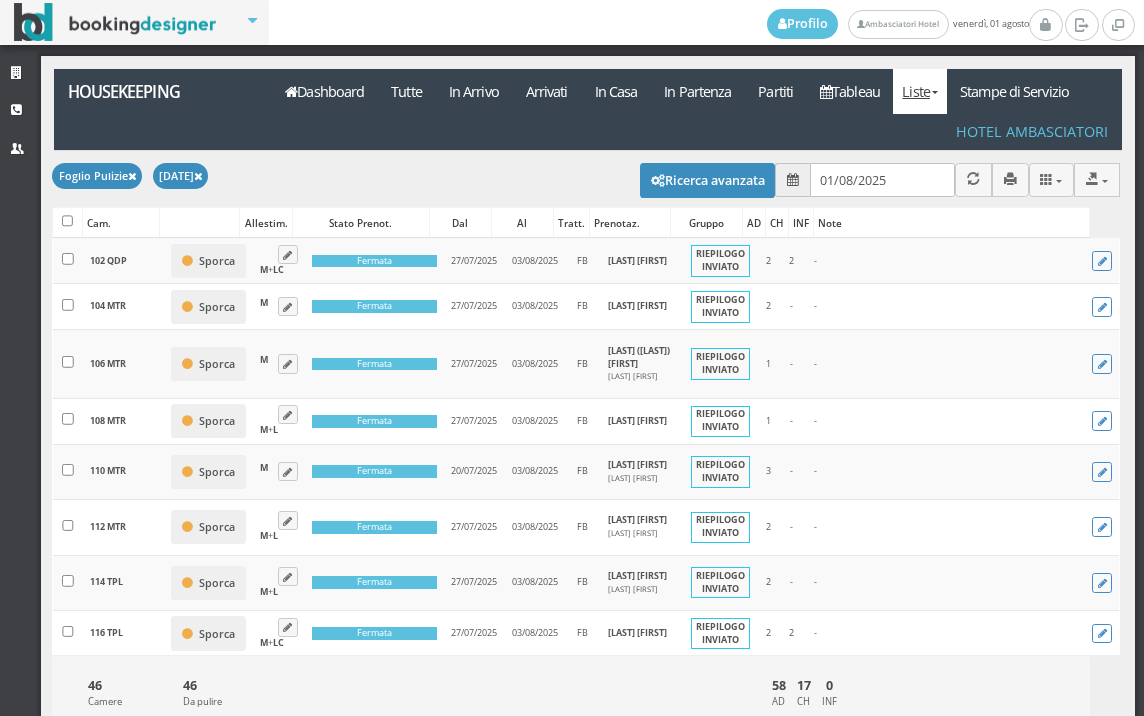 click on "Liste" at bounding box center (919, 91) 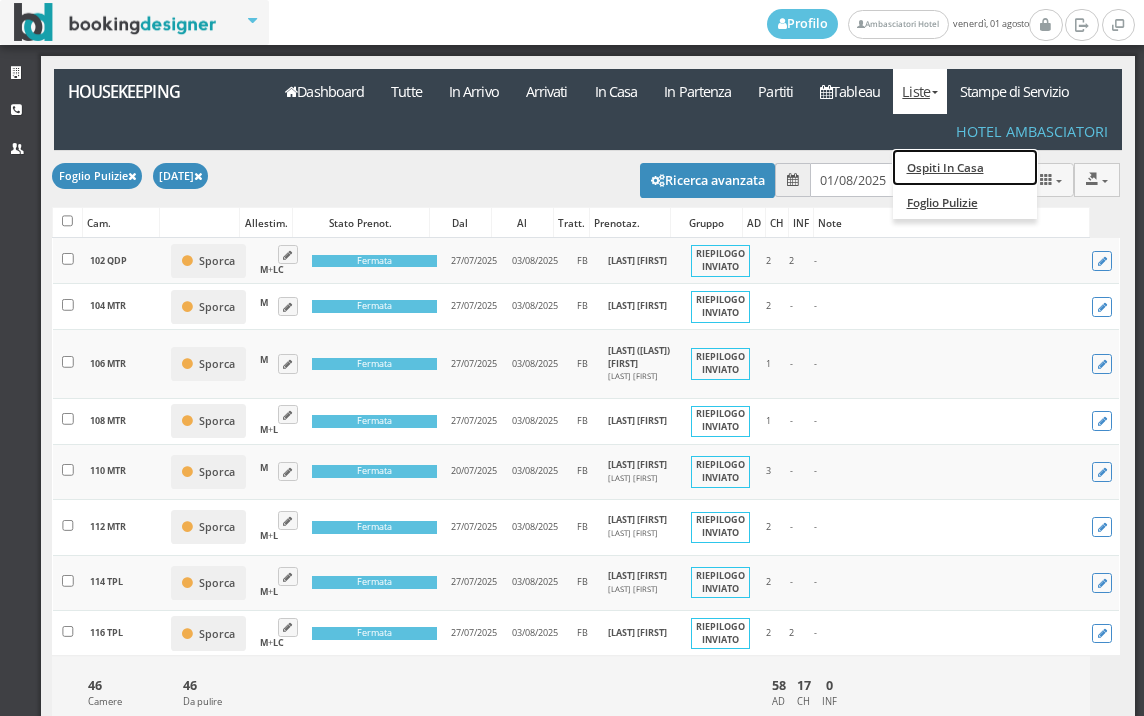 click on "Ospiti In Casa" at bounding box center [965, 167] 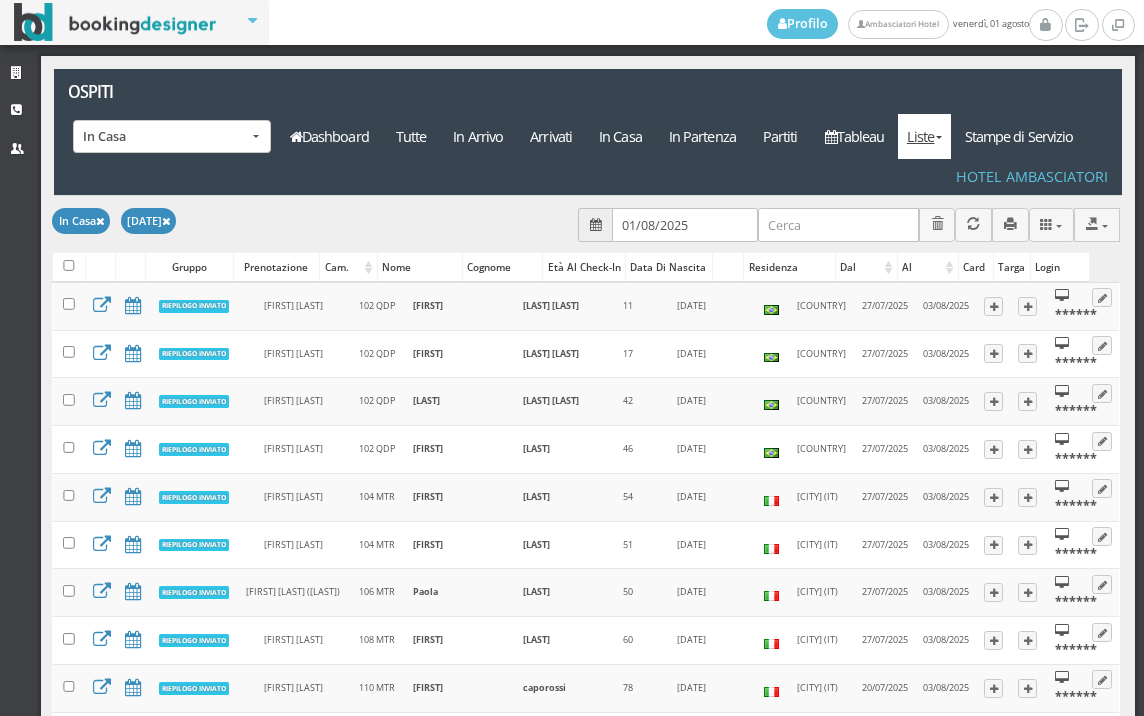 scroll, scrollTop: 0, scrollLeft: 0, axis: both 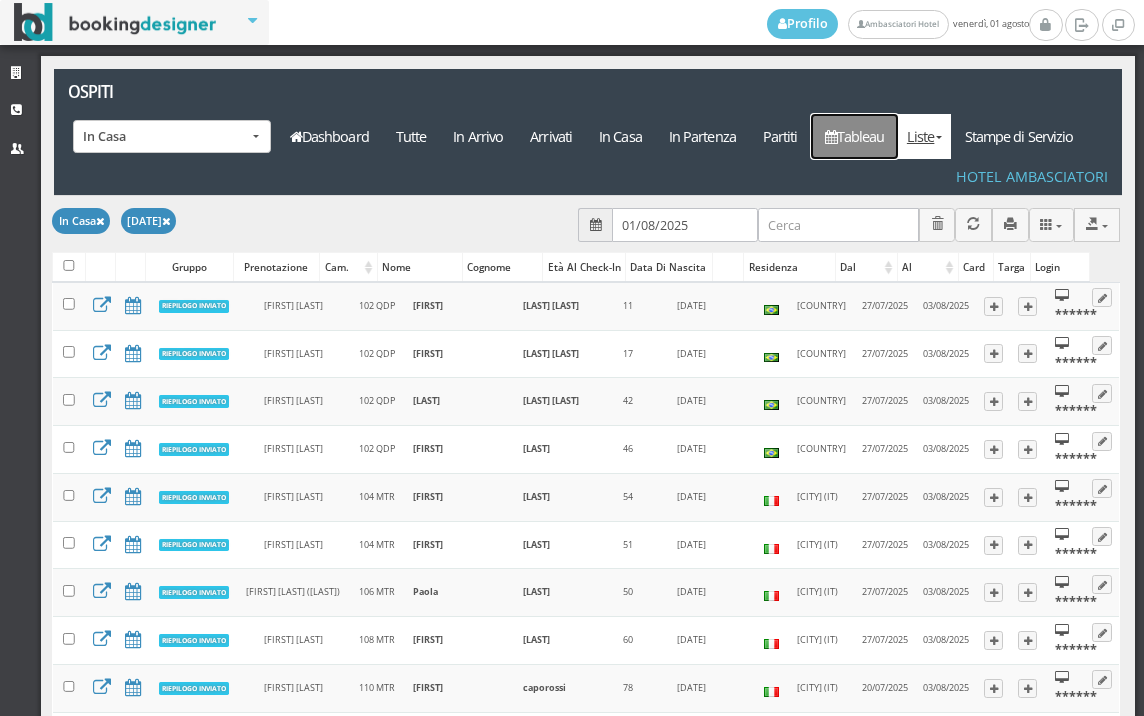 click on "Tableau" at bounding box center (854, 136) 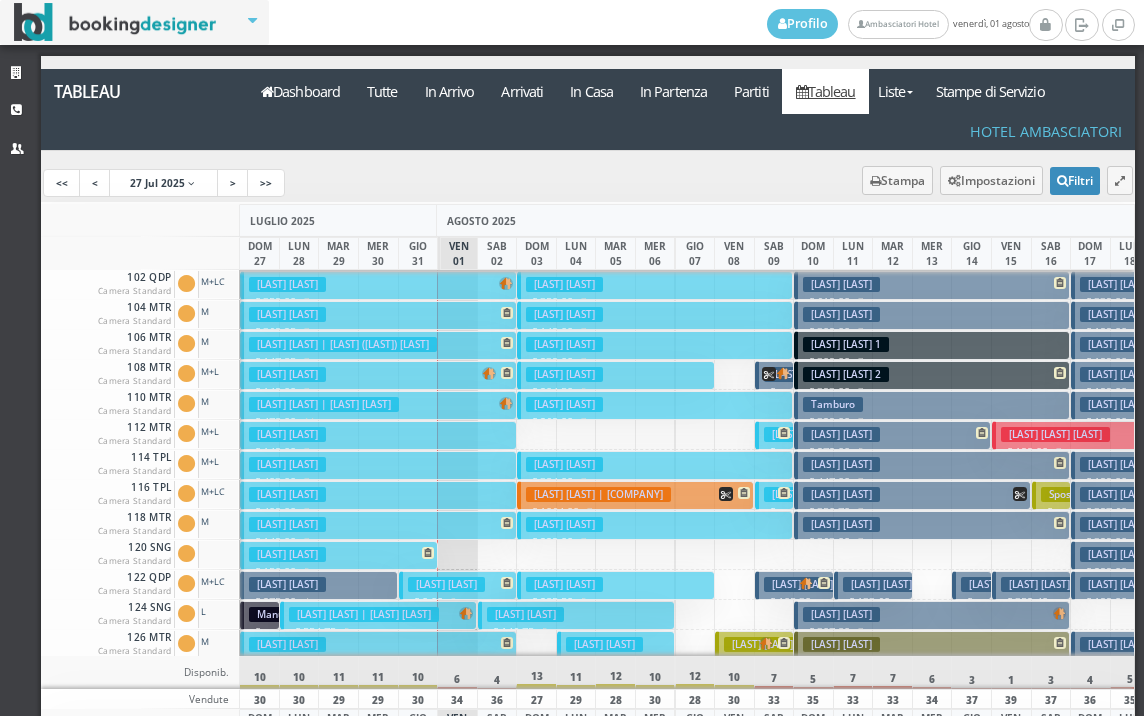 scroll, scrollTop: 0, scrollLeft: 0, axis: both 